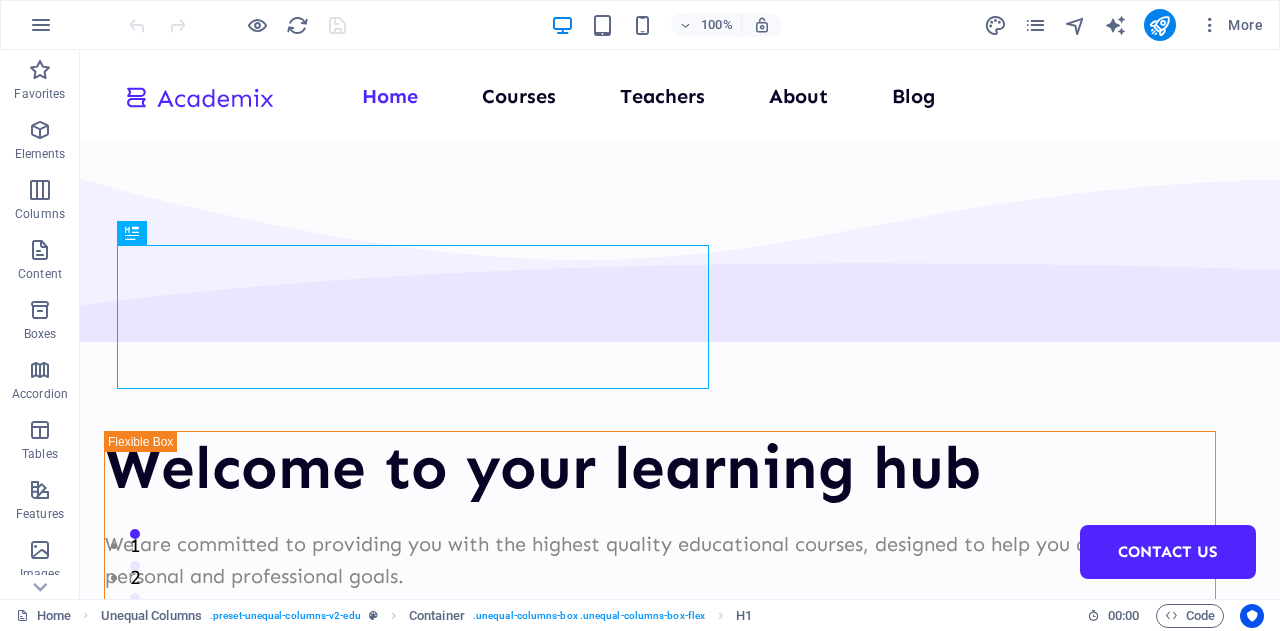 scroll, scrollTop: 0, scrollLeft: 0, axis: both 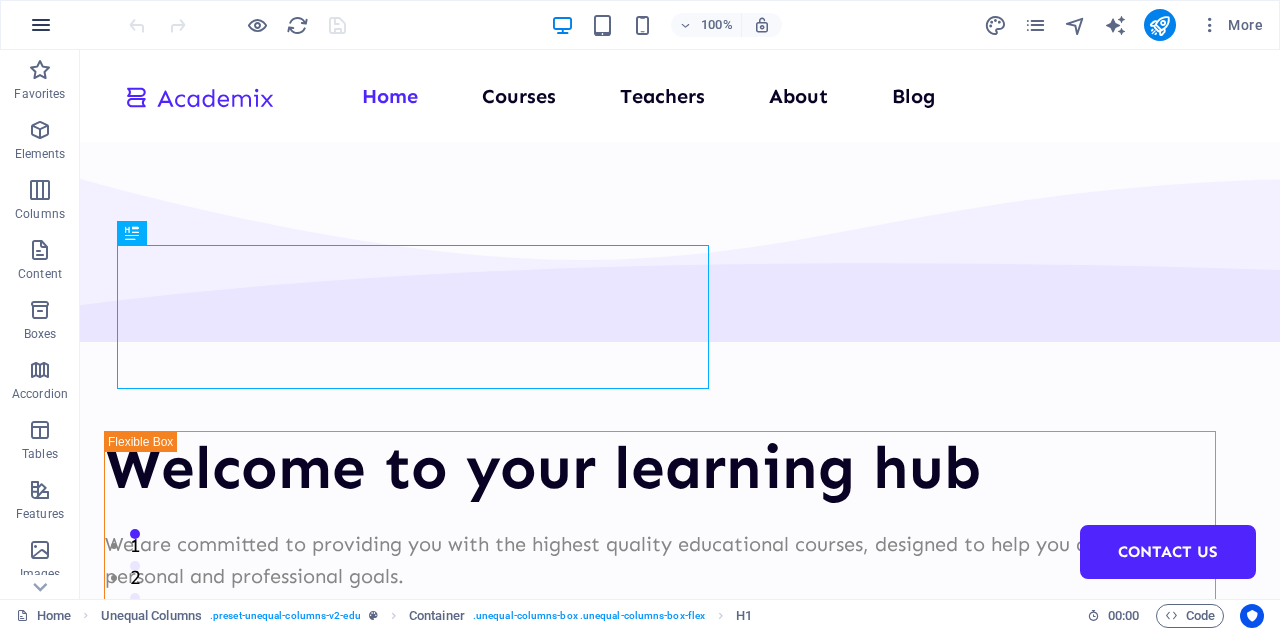 click at bounding box center [41, 25] 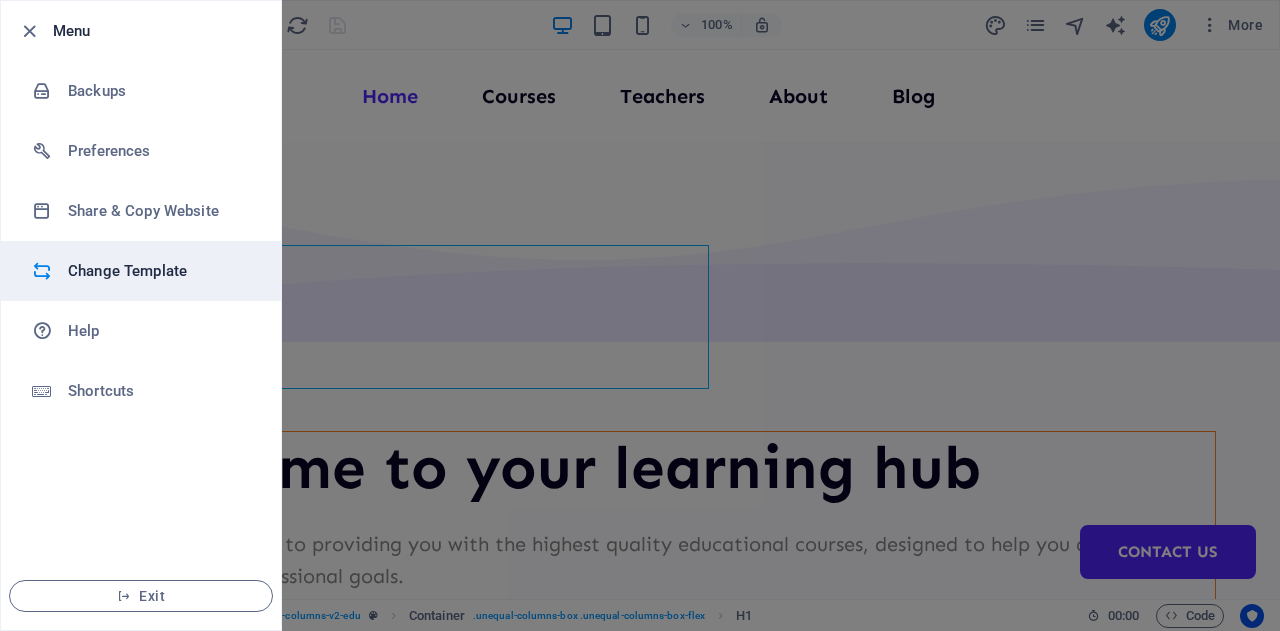 click on "Change Template" at bounding box center [160, 271] 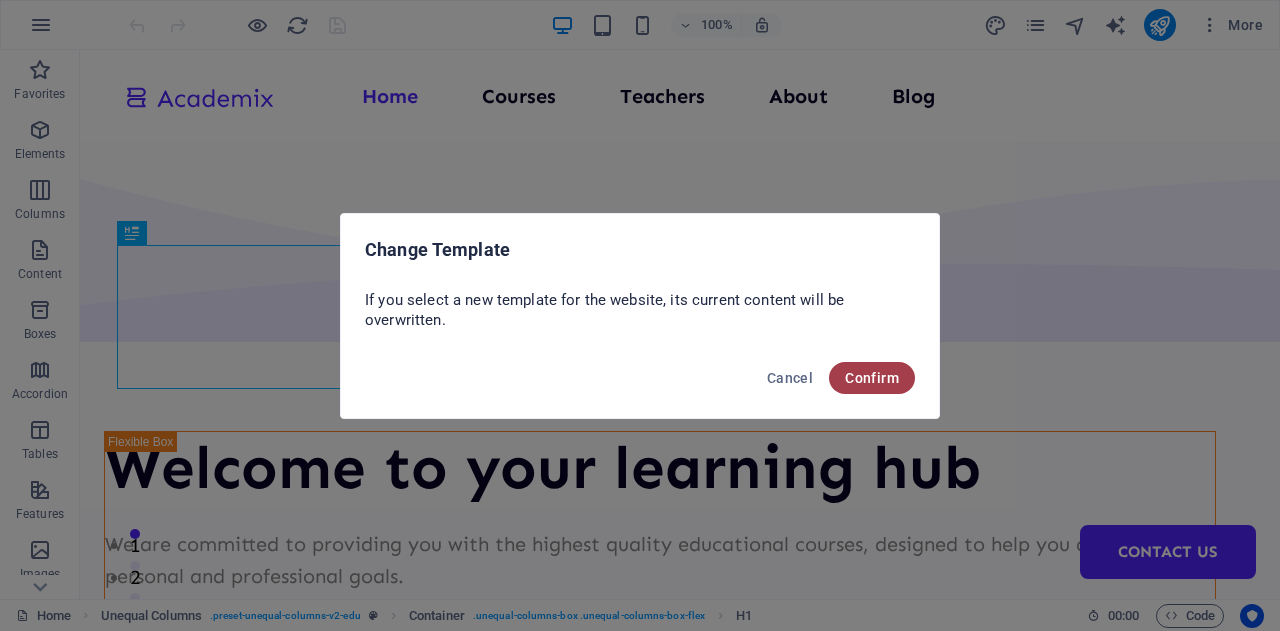 click on "Confirm" at bounding box center (872, 378) 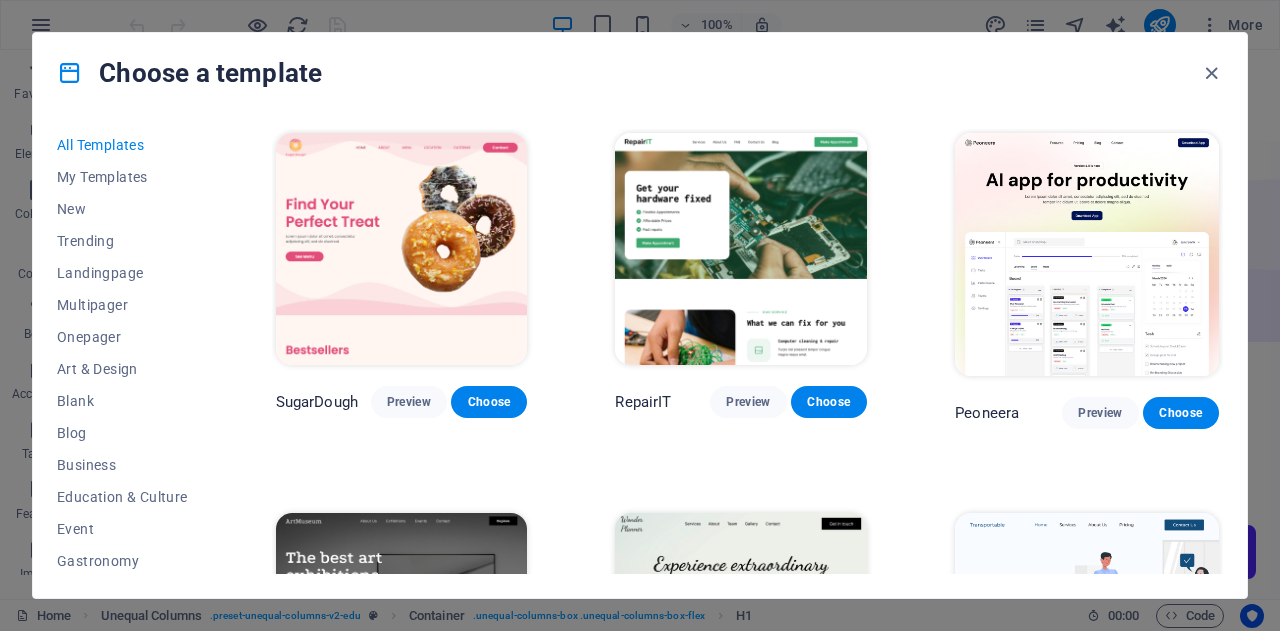 drag, startPoint x: 1225, startPoint y: 143, endPoint x: 1227, endPoint y: 157, distance: 14.142136 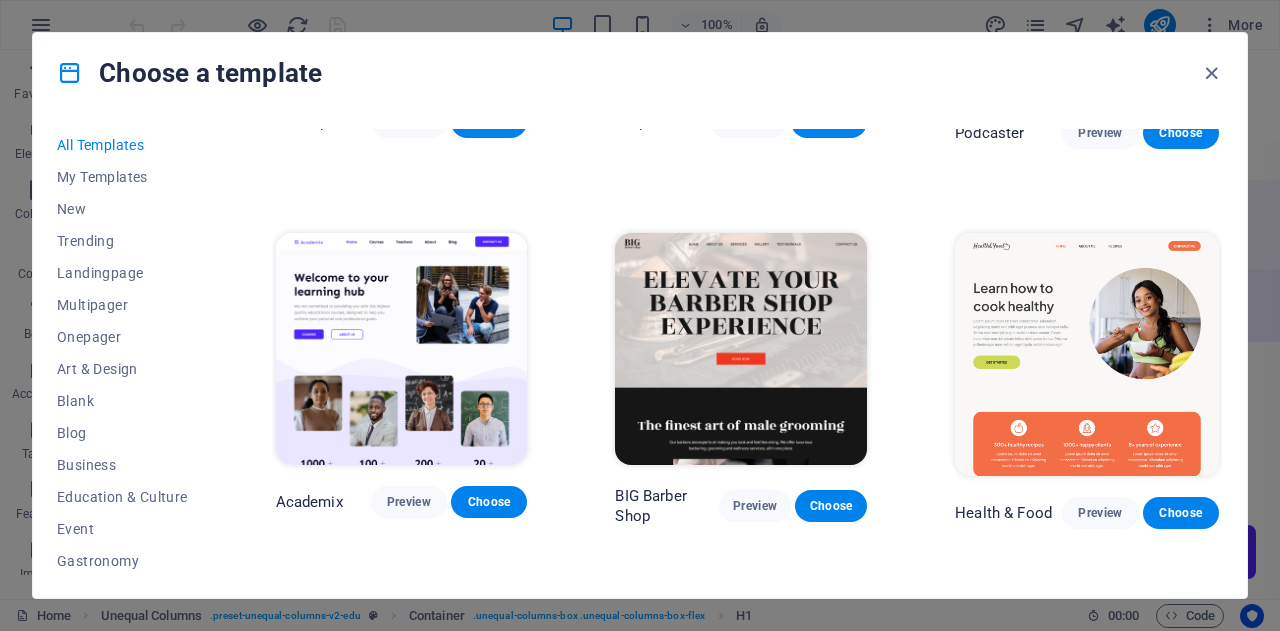 scroll, scrollTop: 1451, scrollLeft: 0, axis: vertical 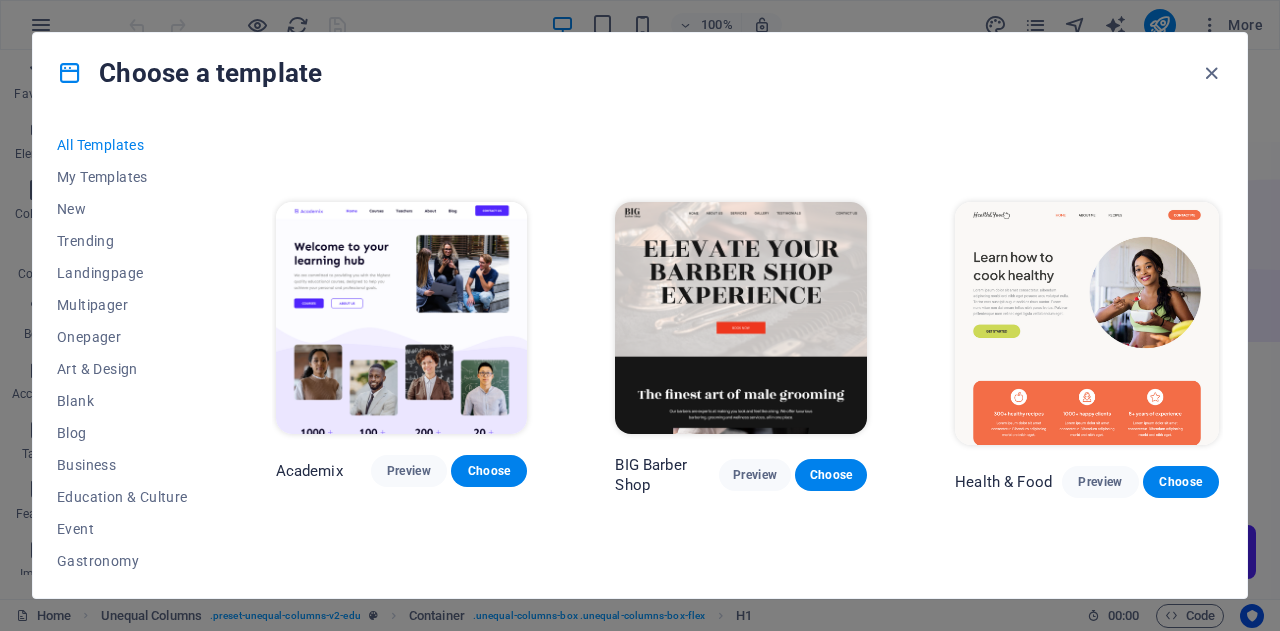 drag, startPoint x: 1272, startPoint y: 95, endPoint x: 1278, endPoint y: 116, distance: 21.84033 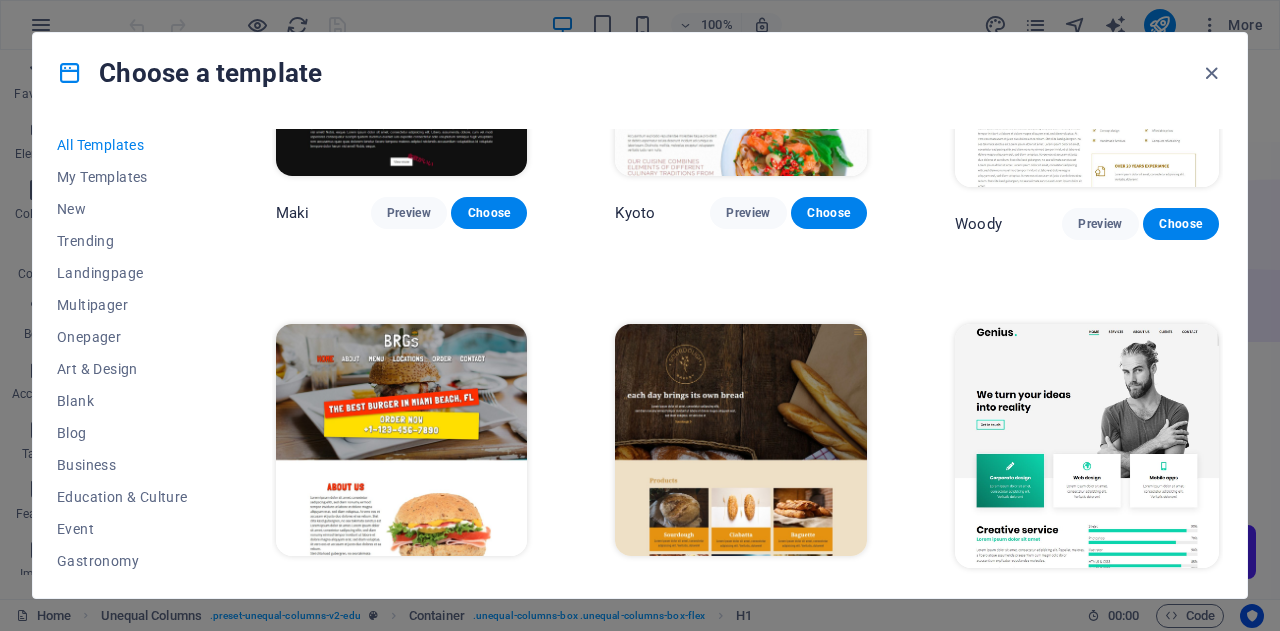 scroll, scrollTop: 8803, scrollLeft: 0, axis: vertical 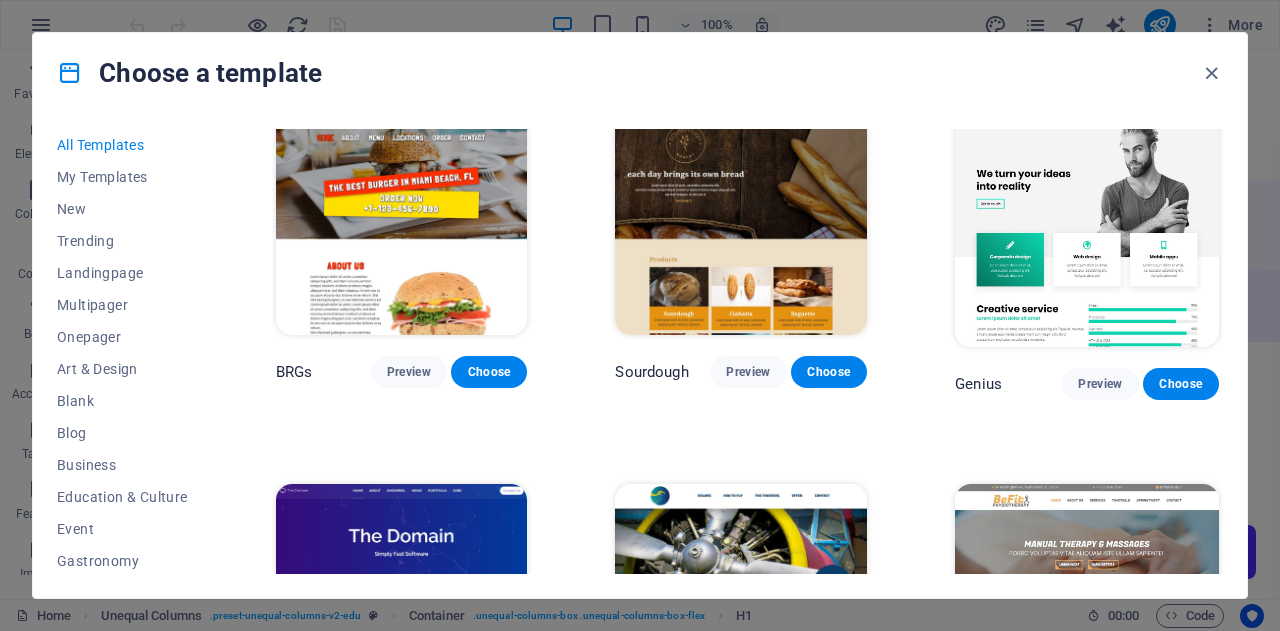 click at bounding box center [1087, 224] 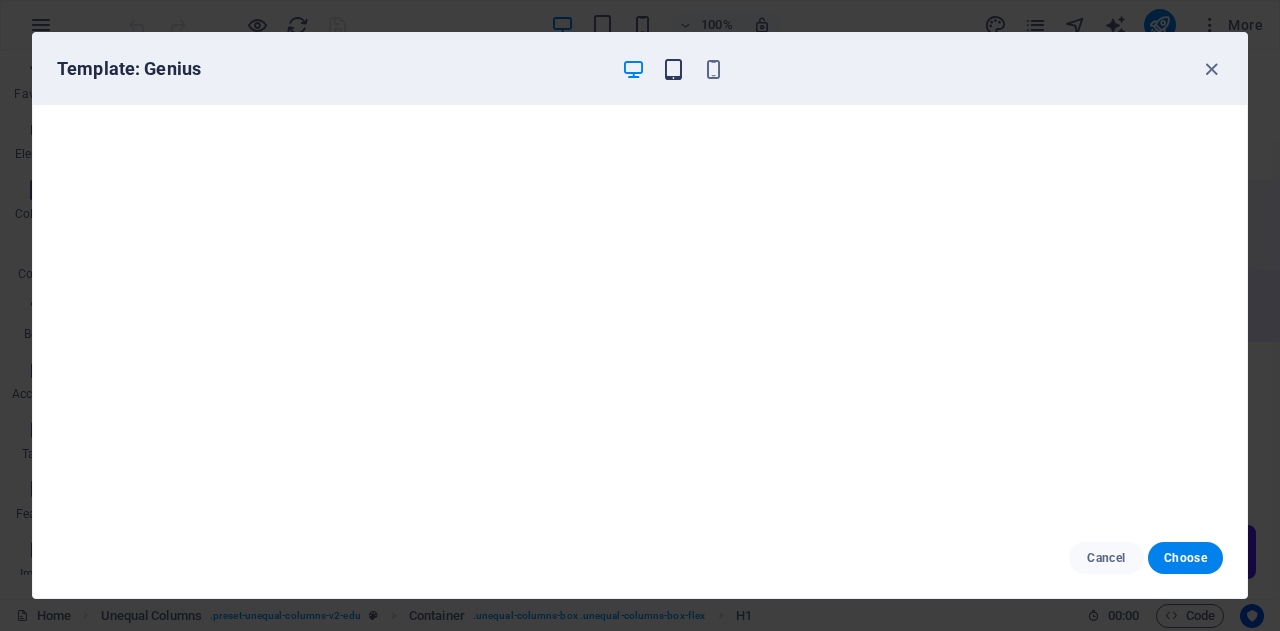 click at bounding box center [673, 69] 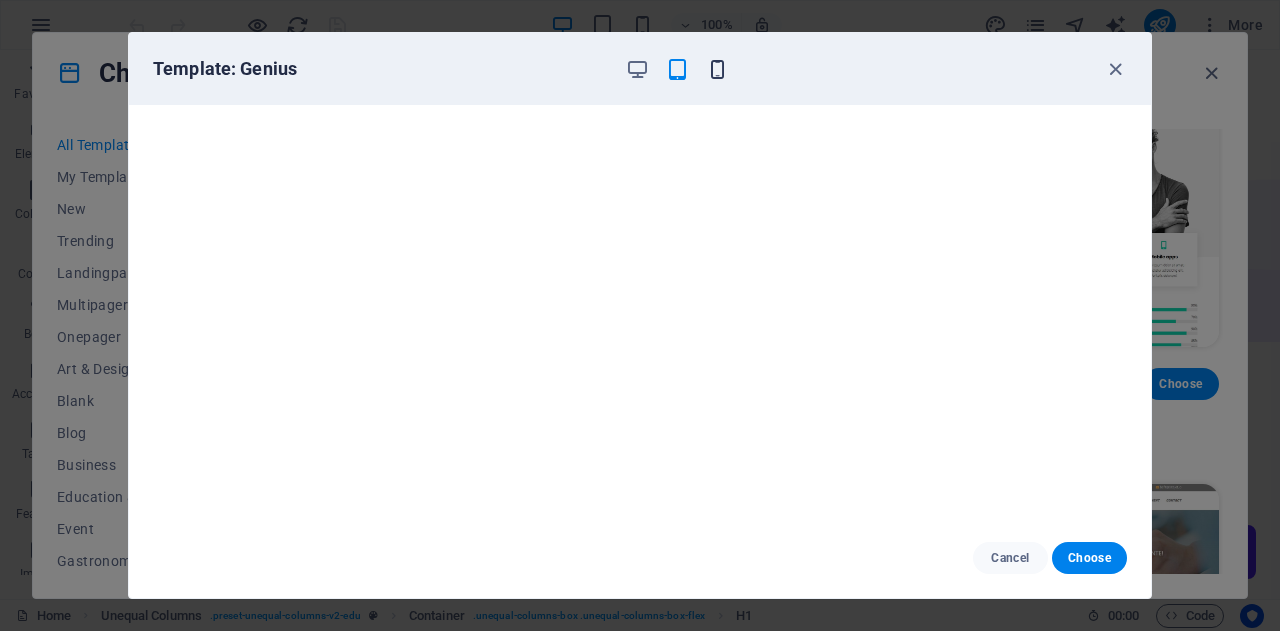 click at bounding box center (717, 69) 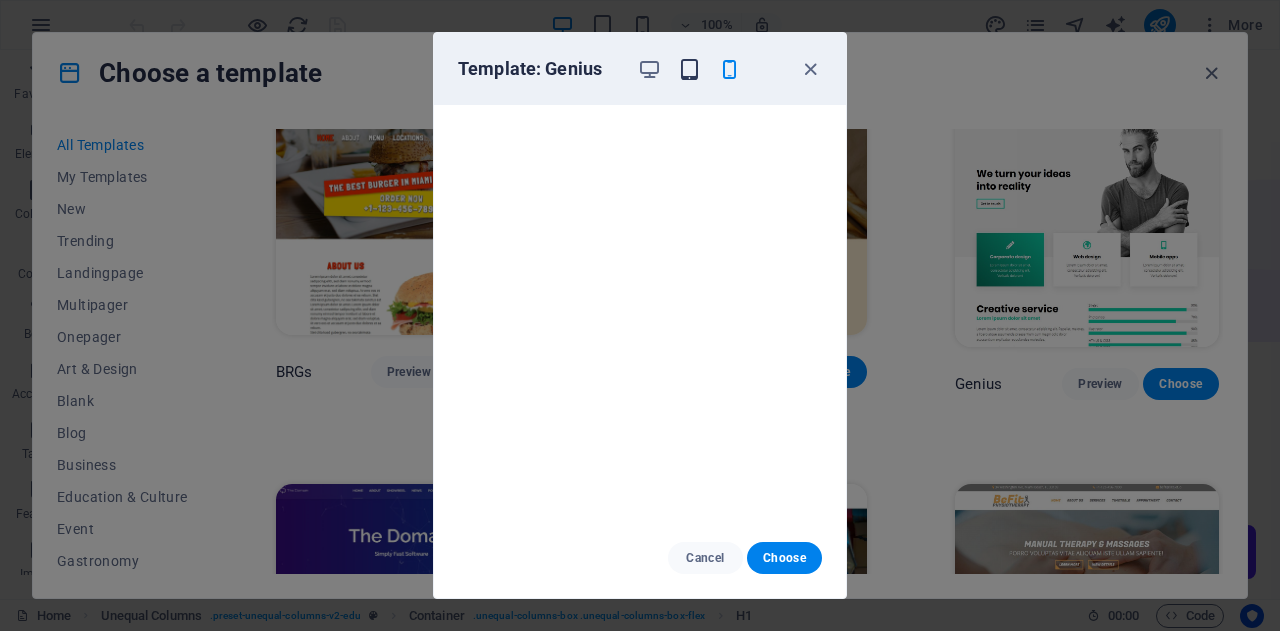 click at bounding box center (689, 69) 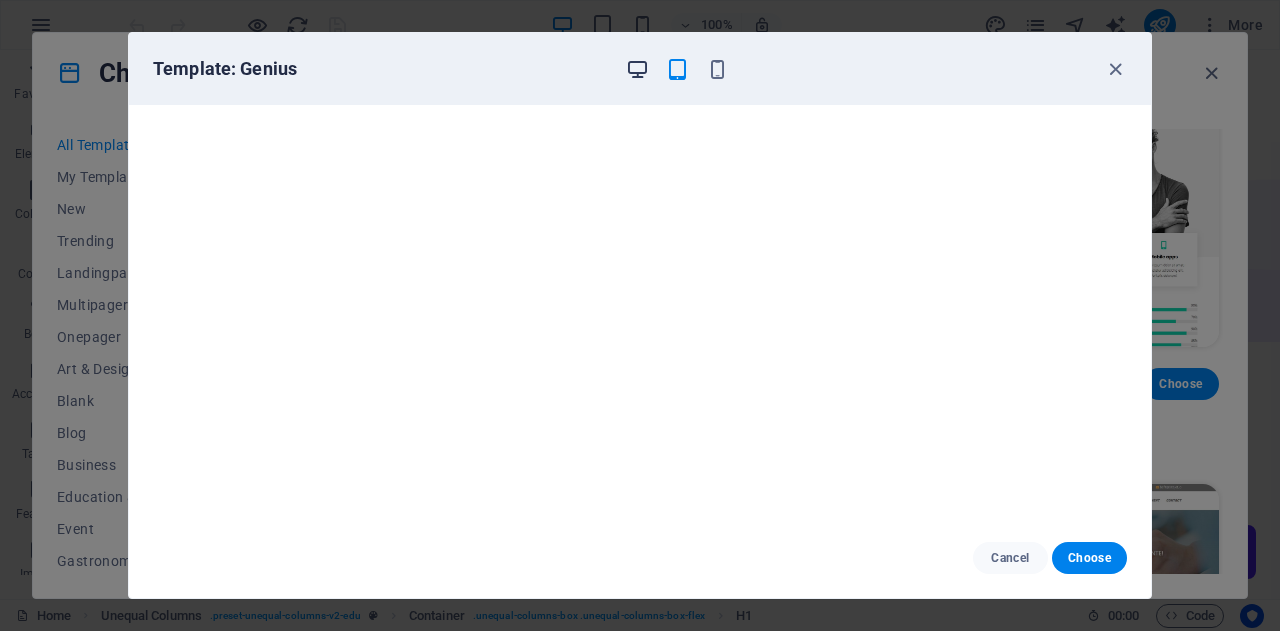 click at bounding box center (637, 69) 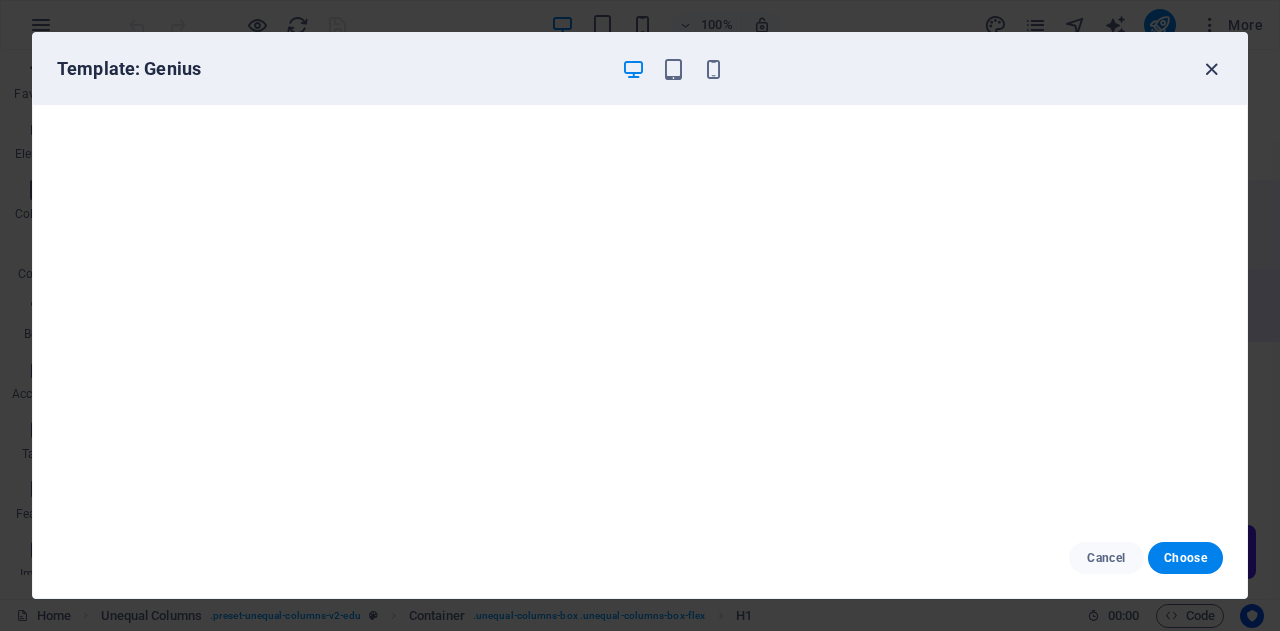 click at bounding box center (1211, 69) 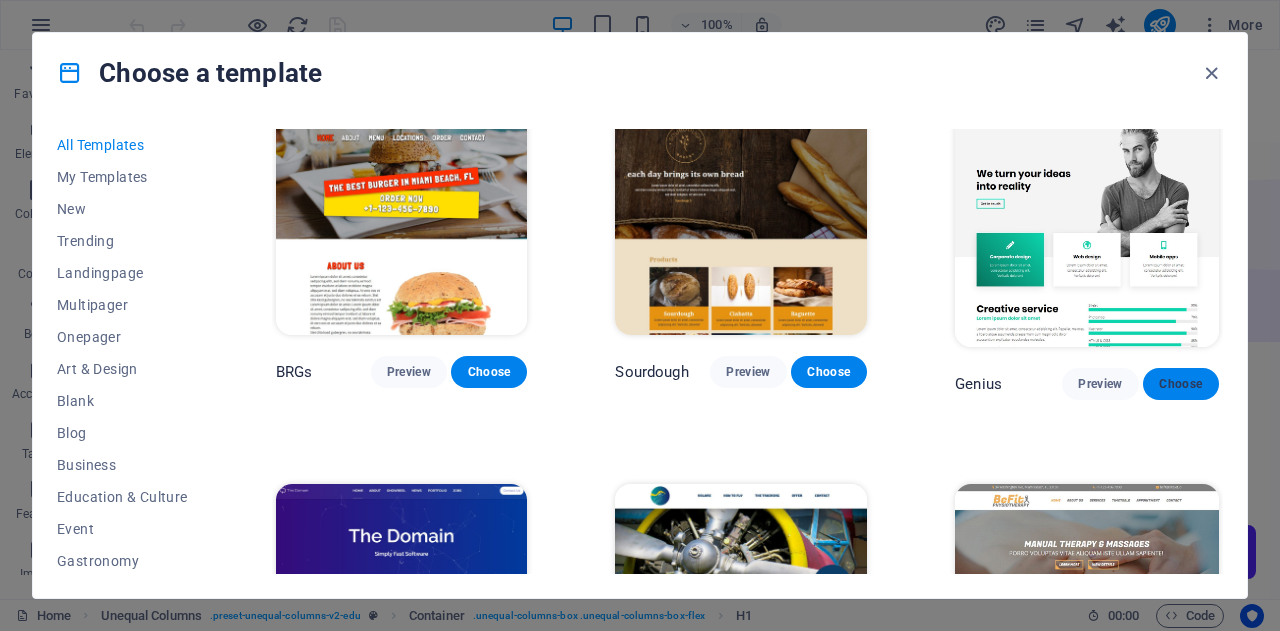 click on "Choose" at bounding box center (1181, 384) 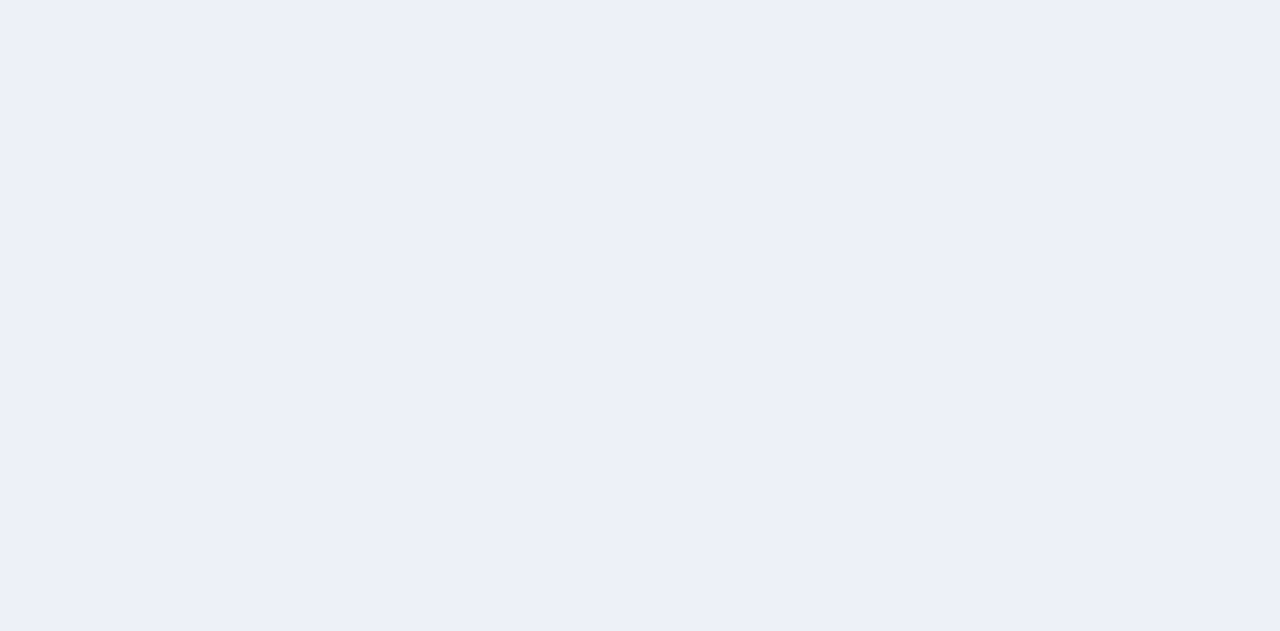 scroll, scrollTop: 0, scrollLeft: 0, axis: both 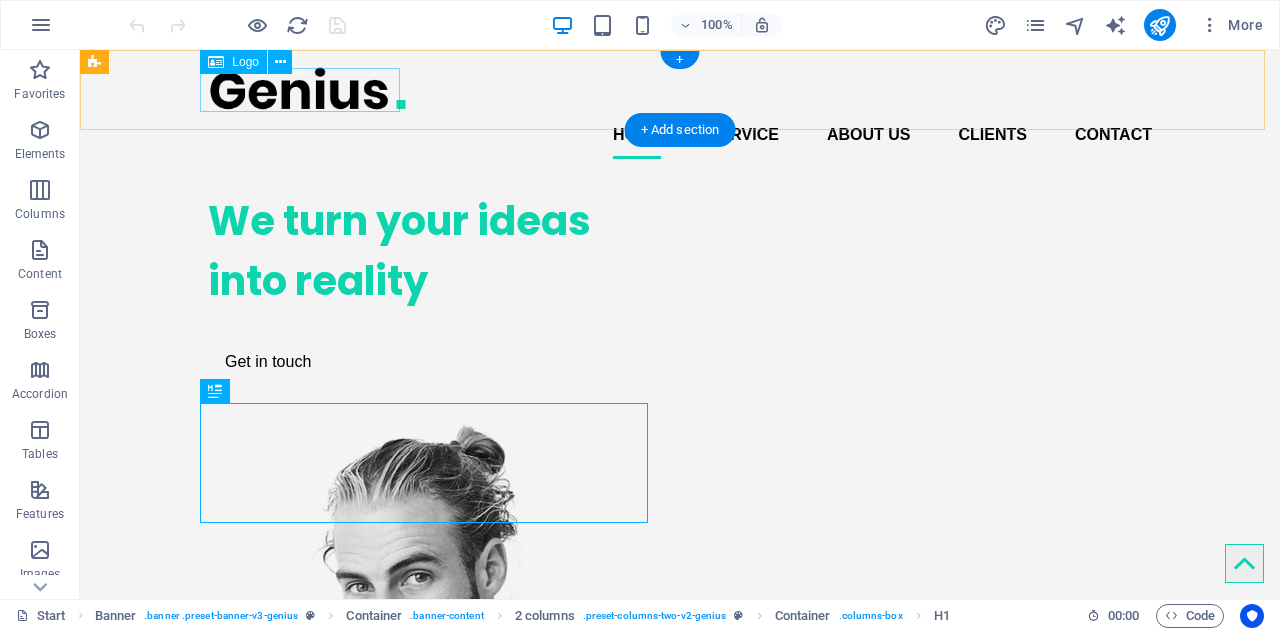click at bounding box center (680, 88) 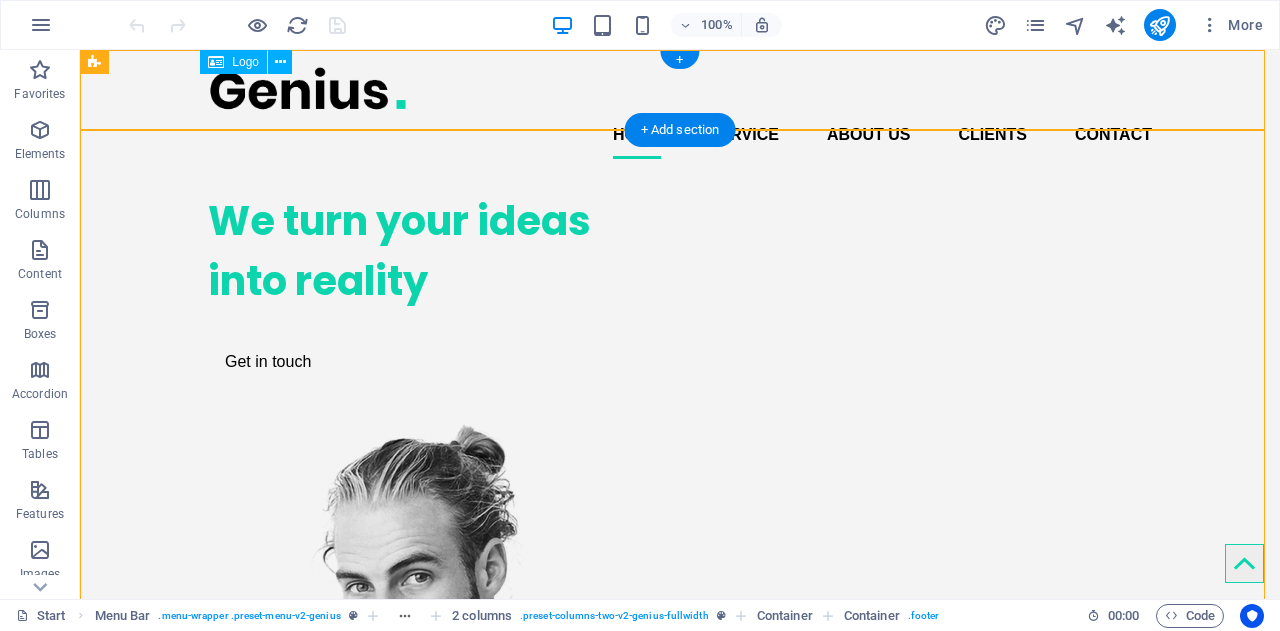 click at bounding box center (680, 88) 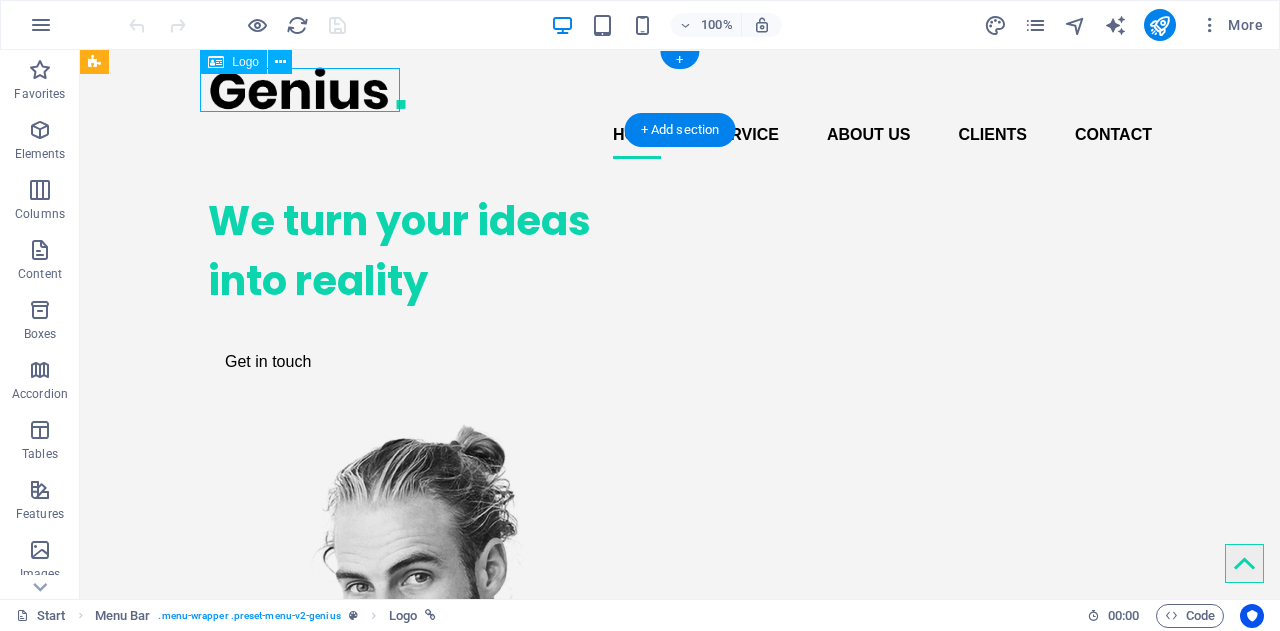 click at bounding box center (680, 88) 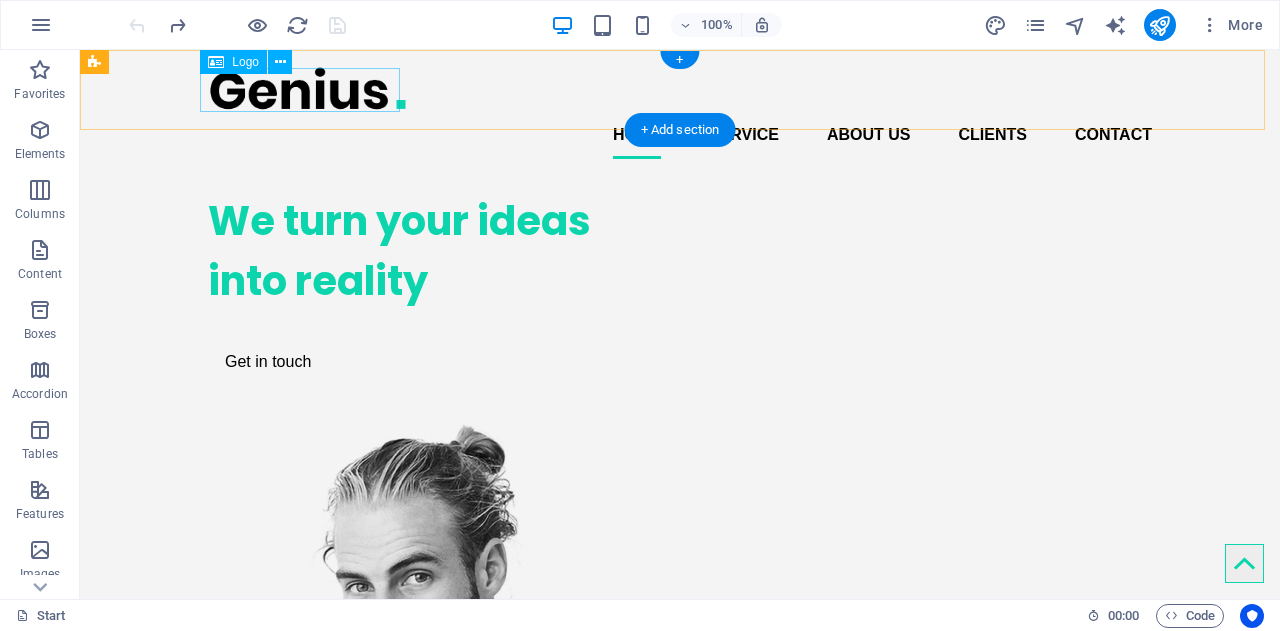 click at bounding box center (680, 88) 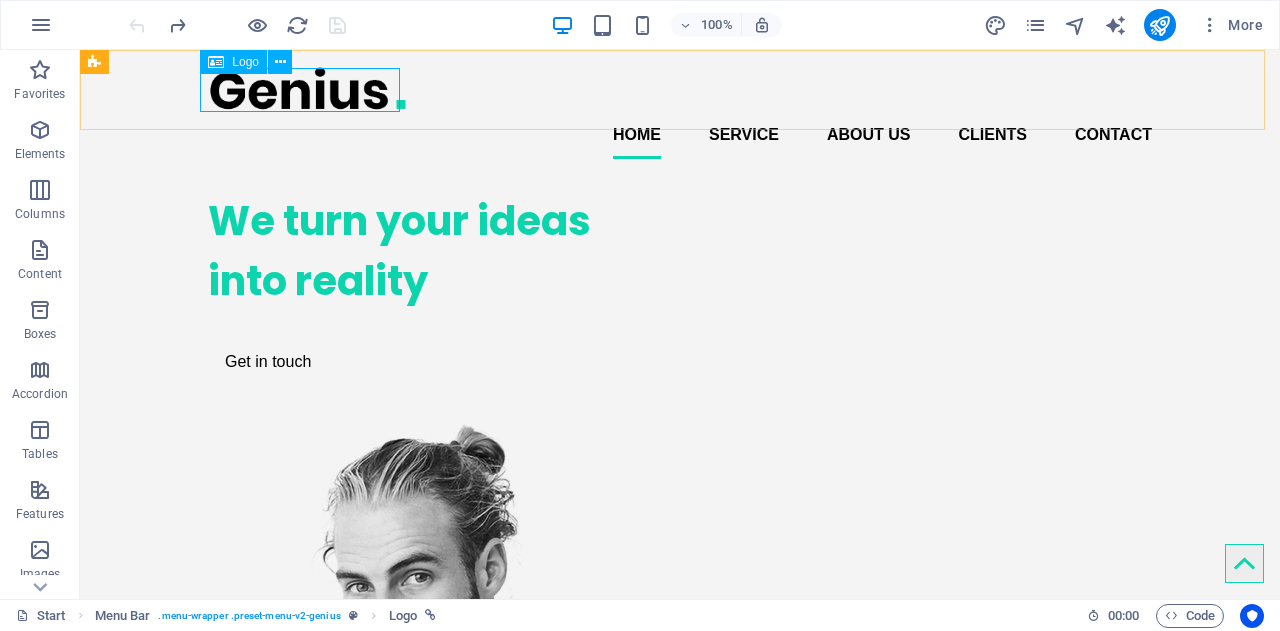 click on "Logo" at bounding box center [245, 62] 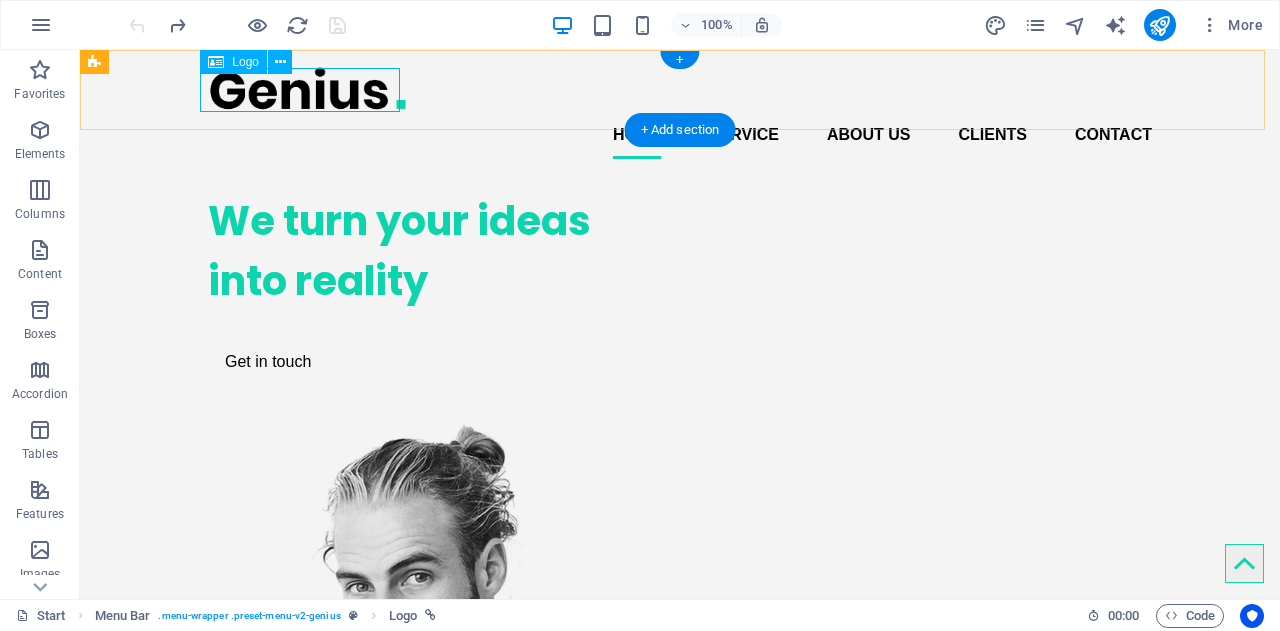 click at bounding box center [680, 88] 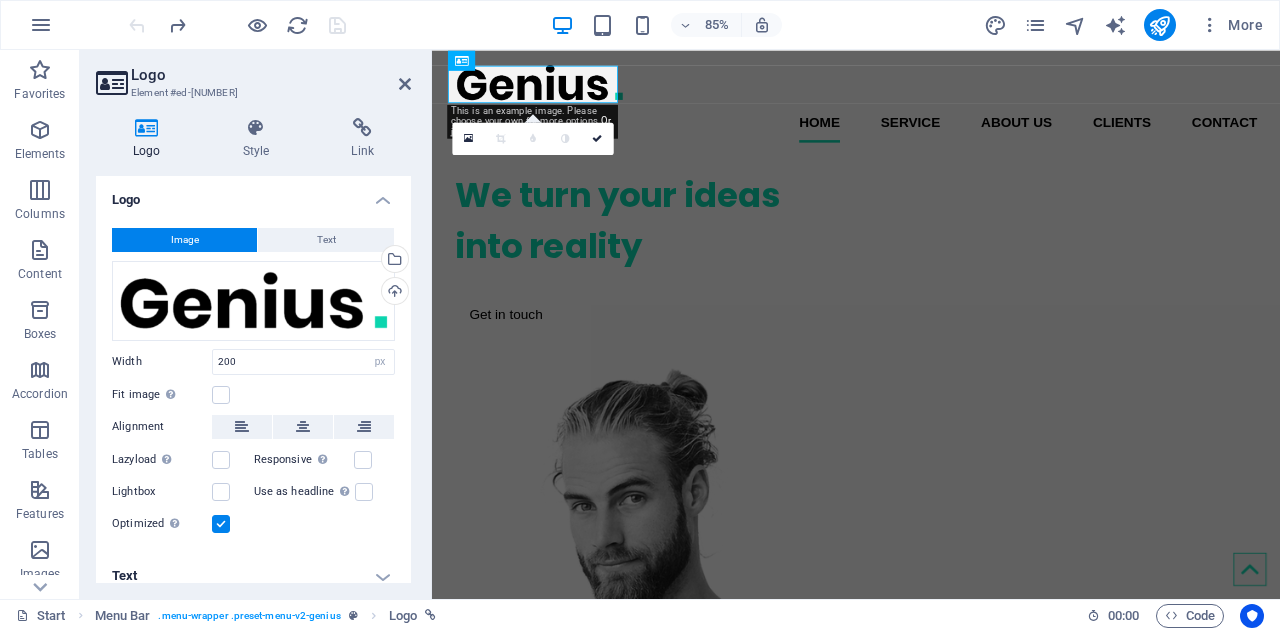 click on "Image" at bounding box center (184, 240) 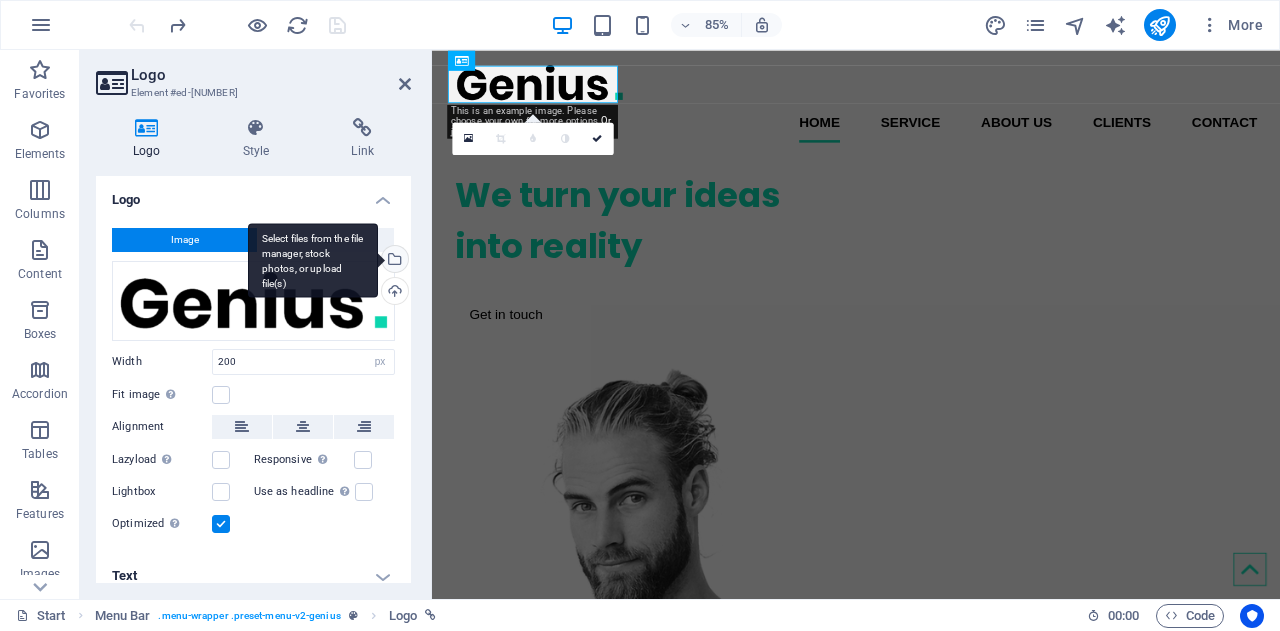 click on "Select files from the file manager, stock photos, or upload file(s)" at bounding box center (393, 261) 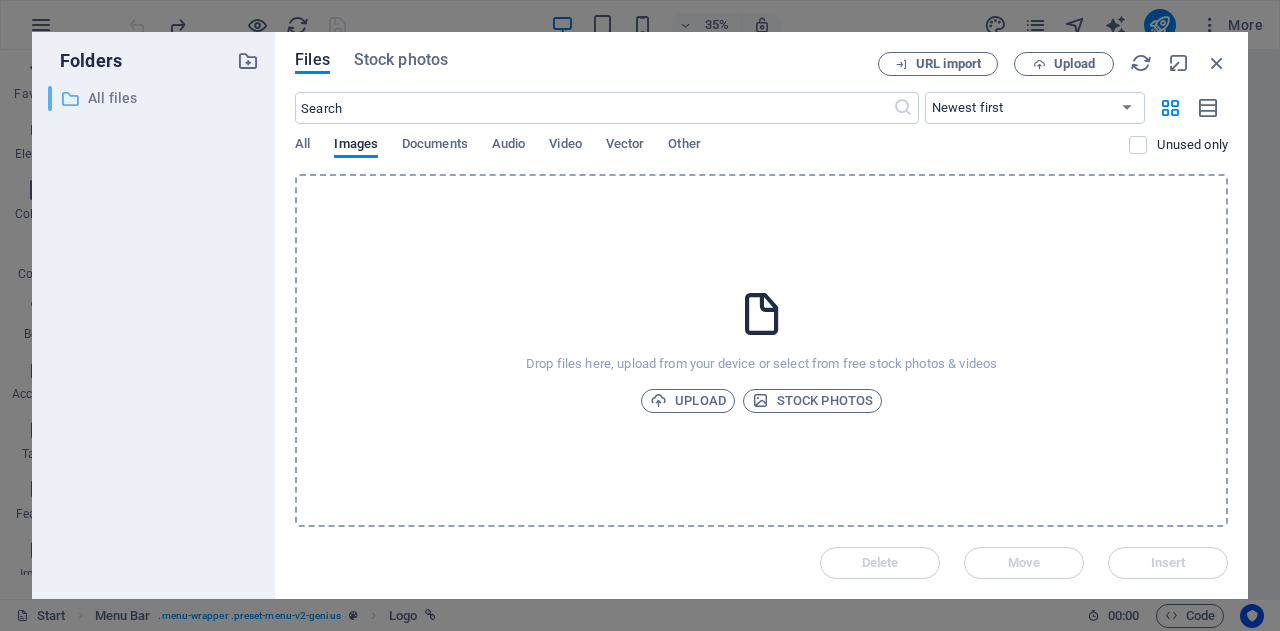 click on "All files" at bounding box center (155, 98) 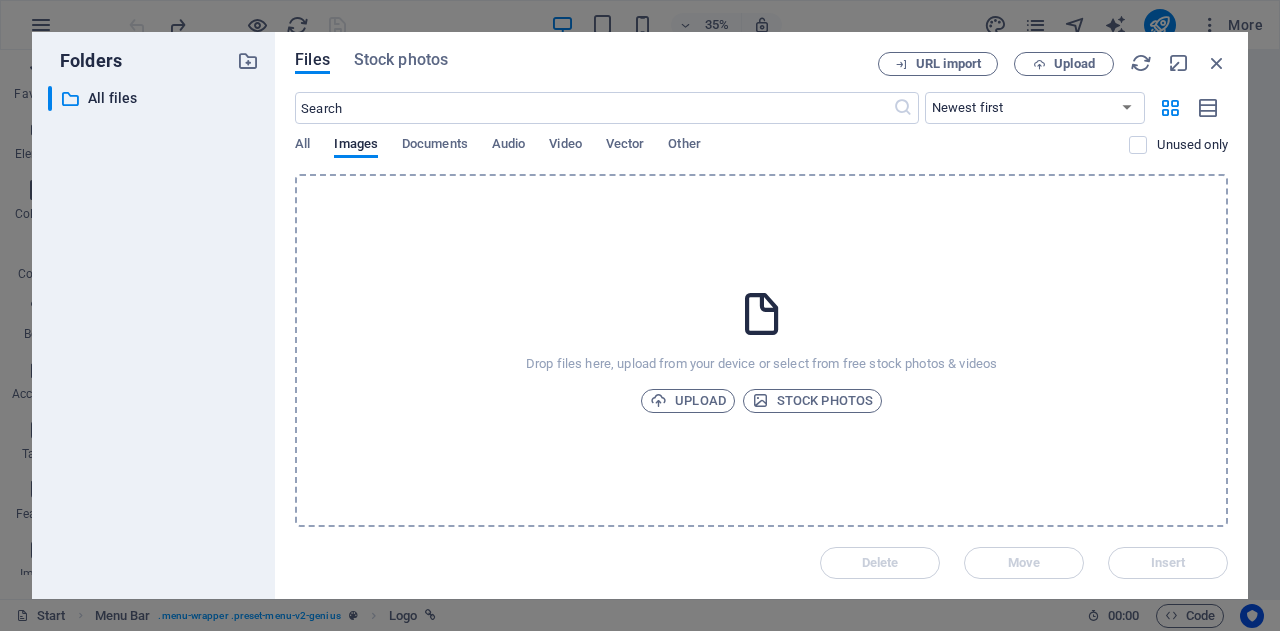 click on "Files Stock photos URL import Upload ​ Newest first Oldest first Name (A-Z) Name (Z-A) Size (0-9) Size (9-0) Resolution (0-9) Resolution (9-0) All Images Documents Audio Video Vector Other Unused only Drop files here, upload from your device or select from free stock photos & videos Upload Stock photos Delete Move Insert" at bounding box center (761, 315) 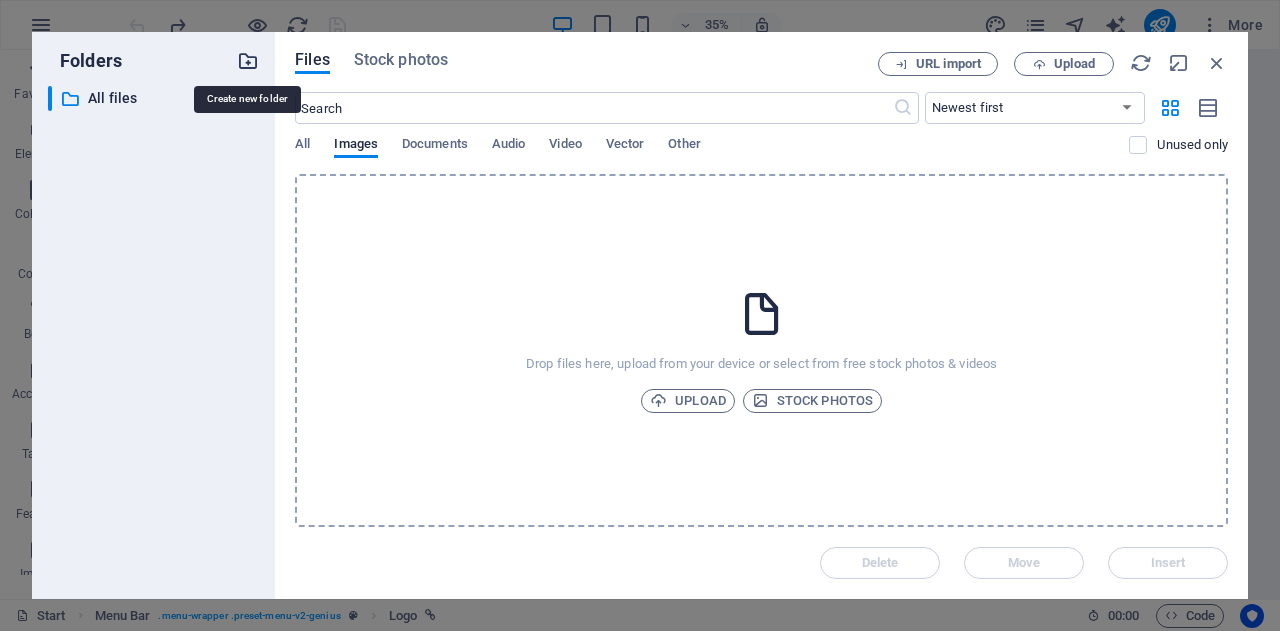 click at bounding box center [248, 61] 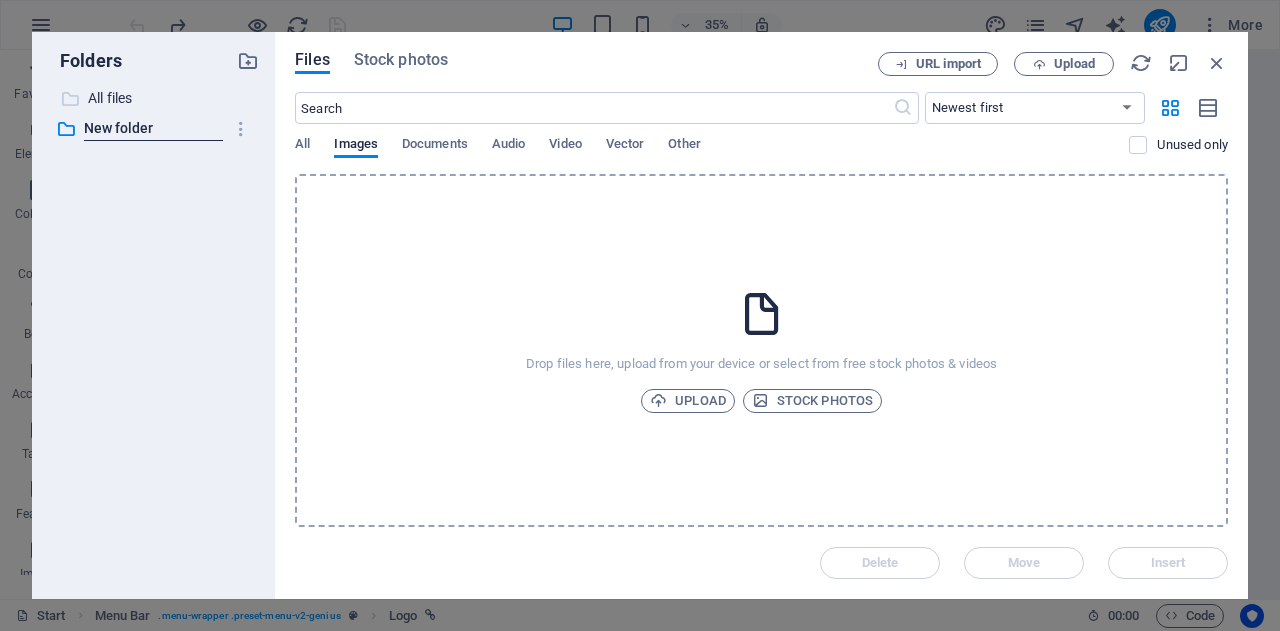 click on "All files" at bounding box center [155, 98] 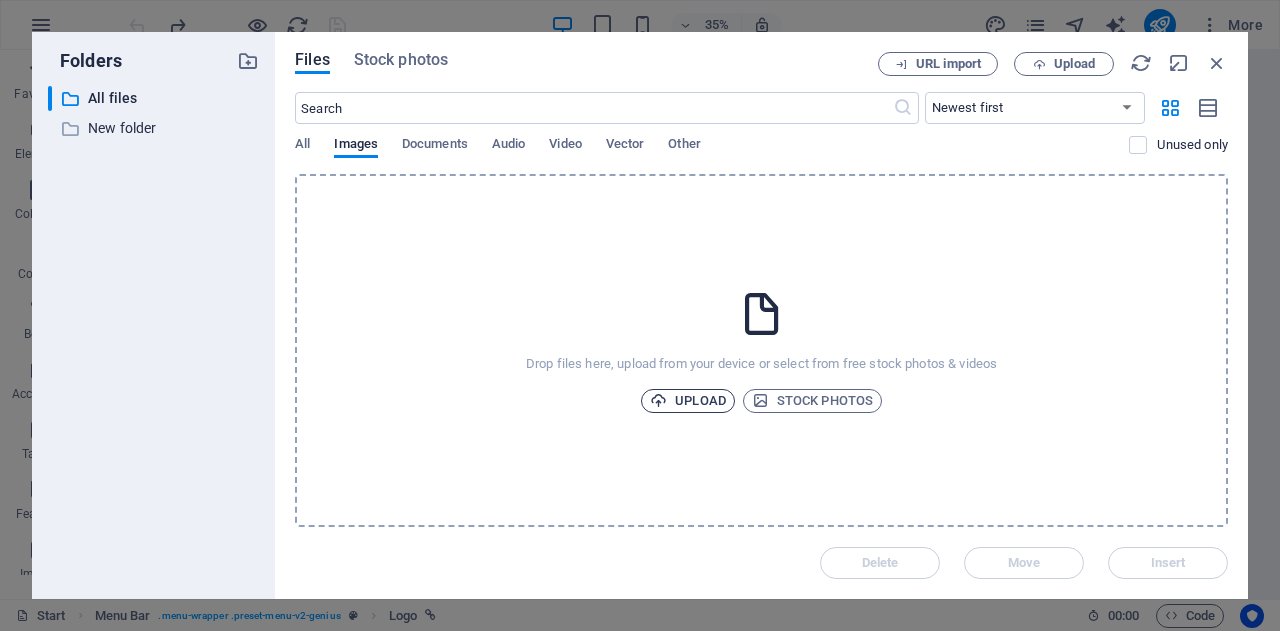 click on "Upload" at bounding box center (688, 401) 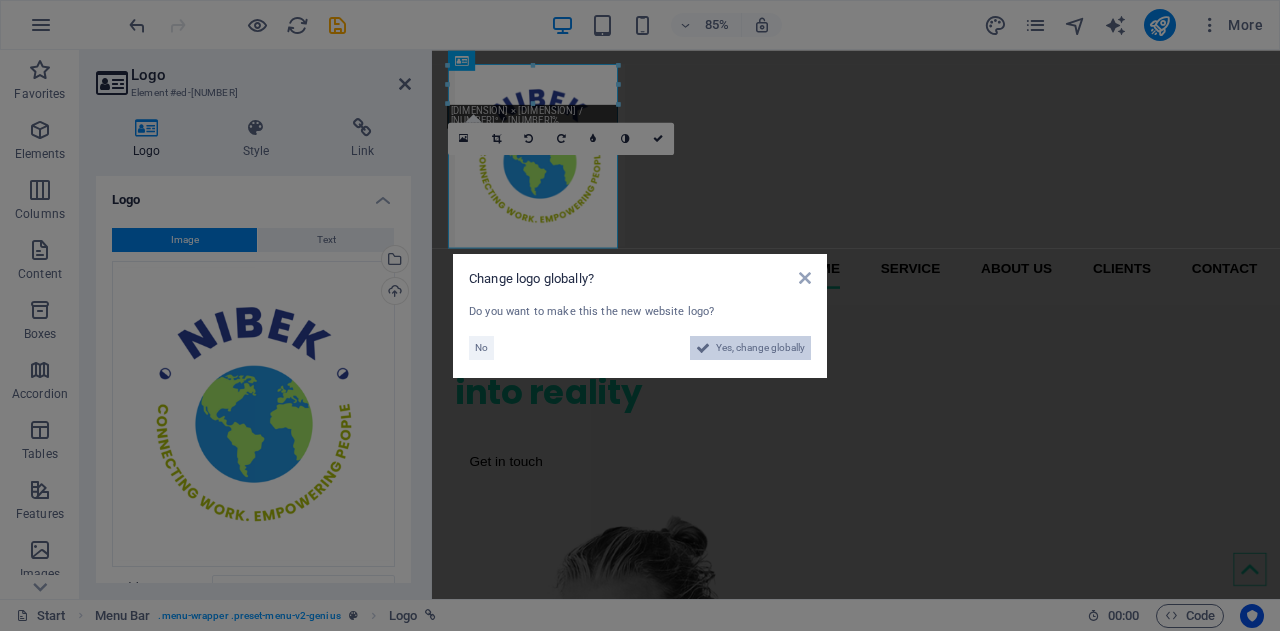 click on "Yes, change globally" at bounding box center (760, 348) 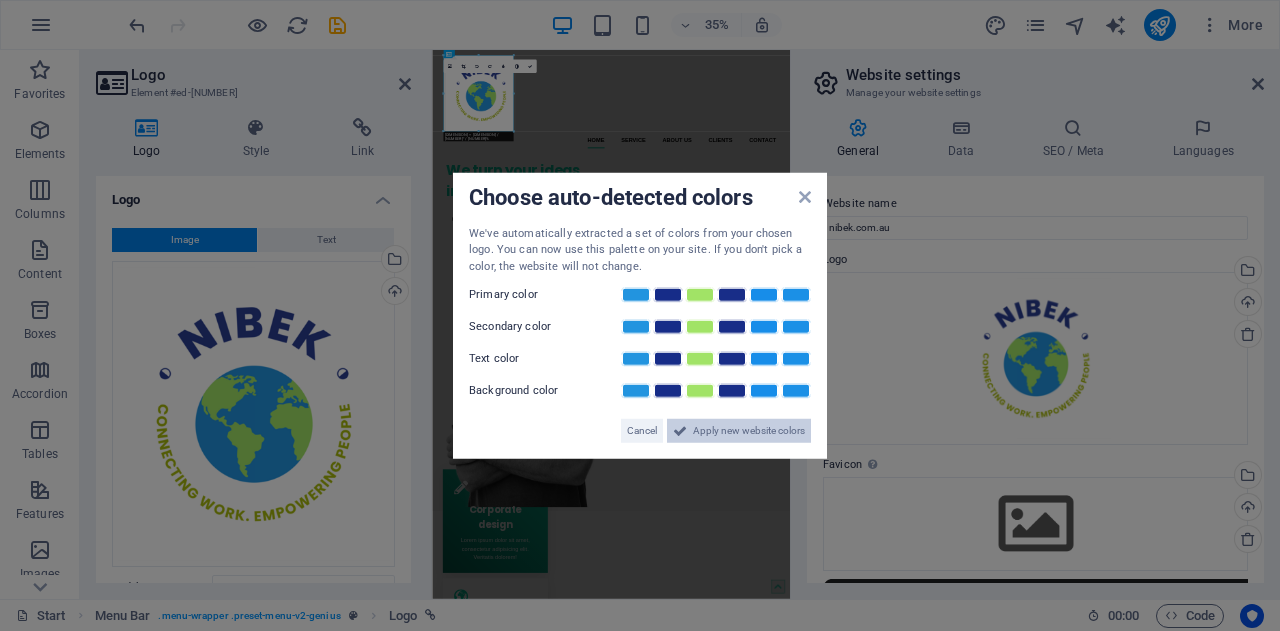 click on "Apply new website colors" at bounding box center [749, 431] 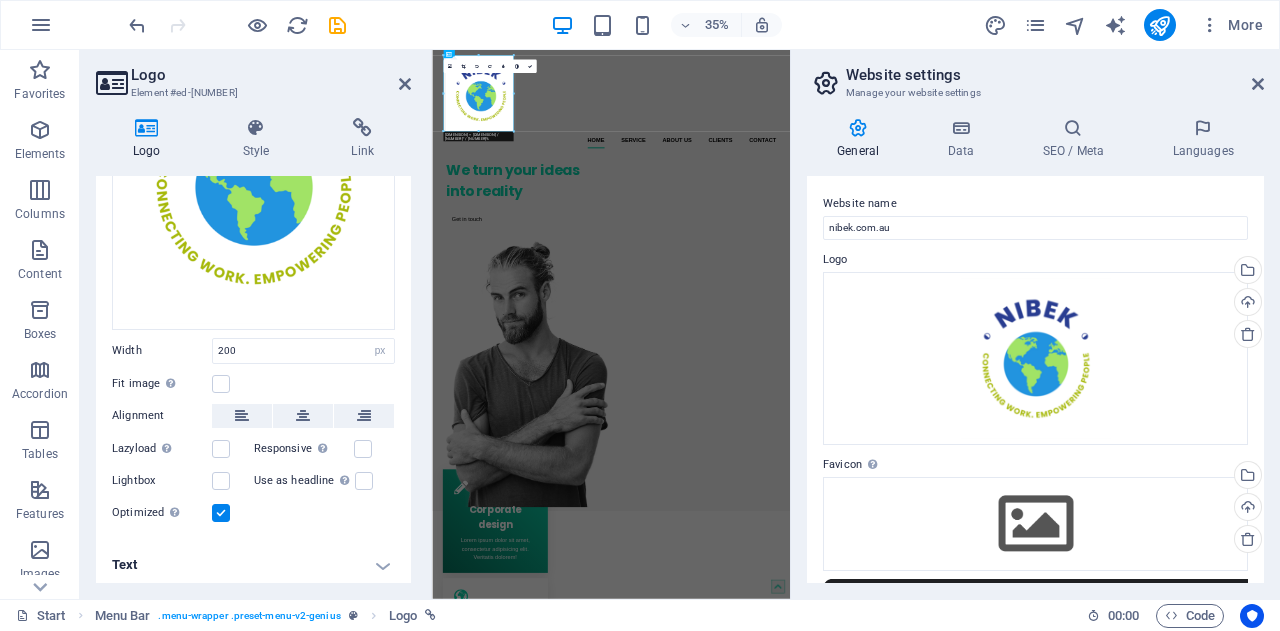 scroll, scrollTop: 103, scrollLeft: 0, axis: vertical 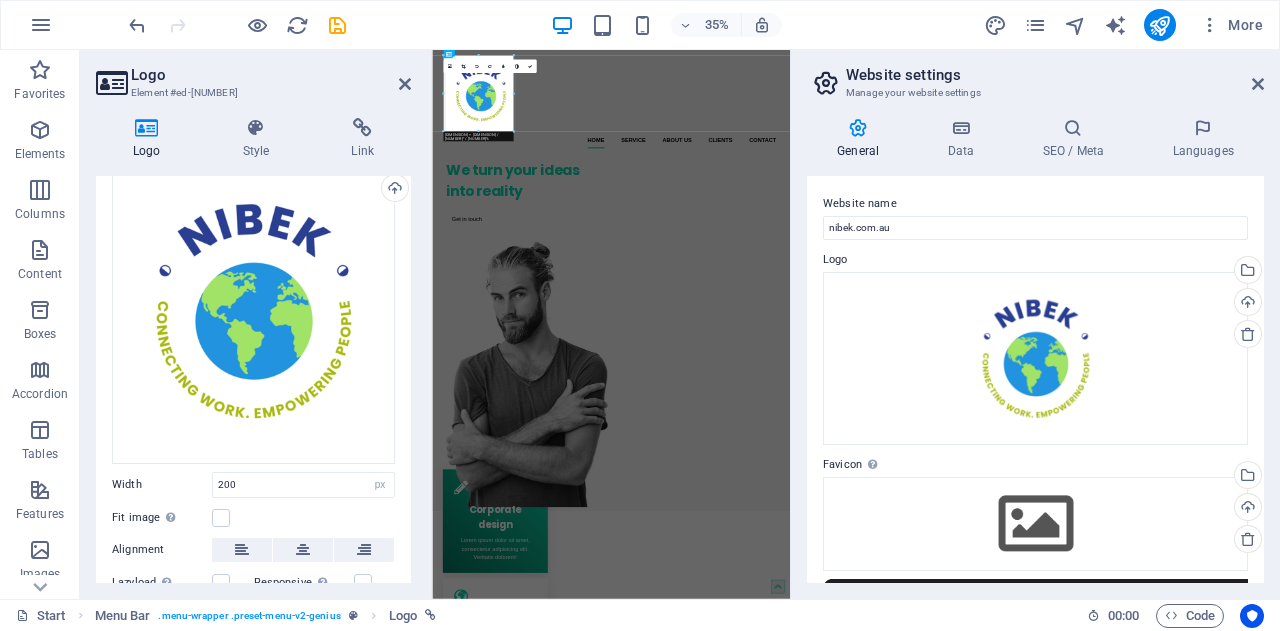 drag, startPoint x: 408, startPoint y: 334, endPoint x: 30, endPoint y: 999, distance: 764.9242 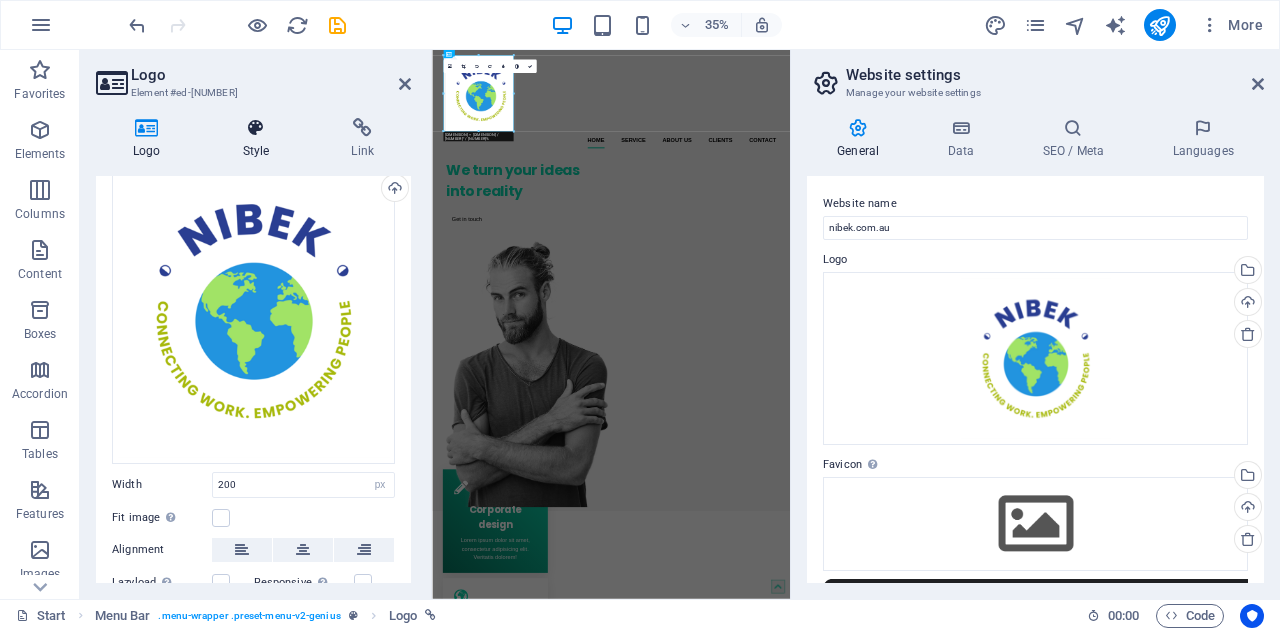 click on "Style" at bounding box center (260, 139) 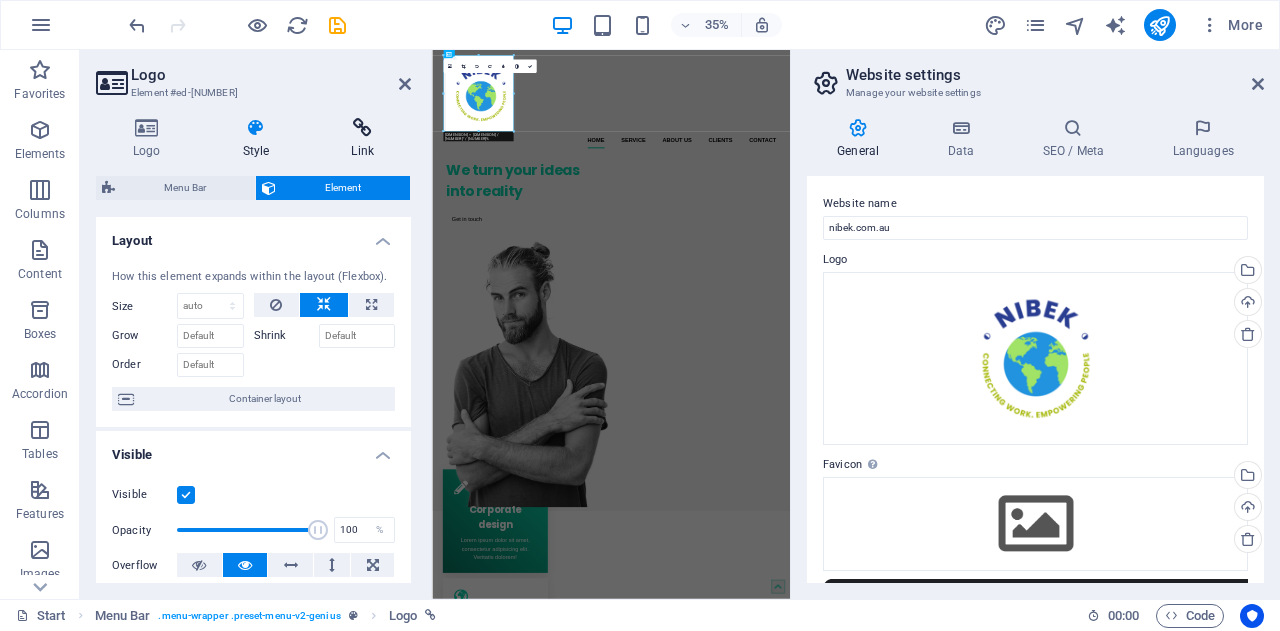 click at bounding box center [362, 128] 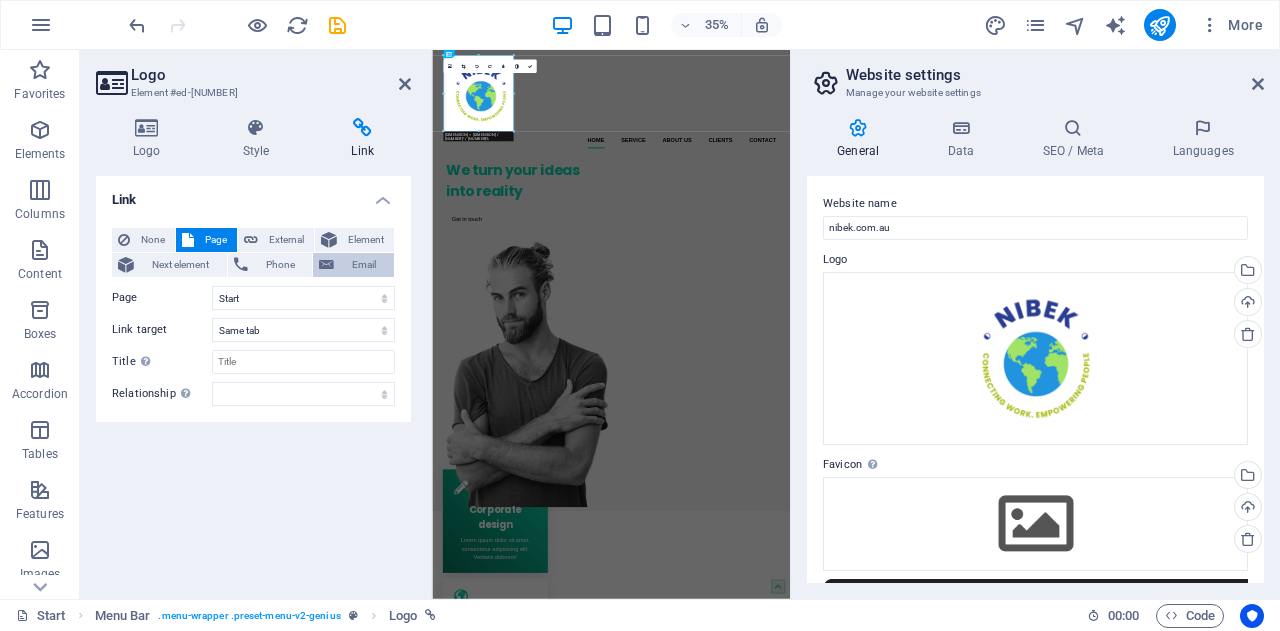 click on "Email" at bounding box center [364, 265] 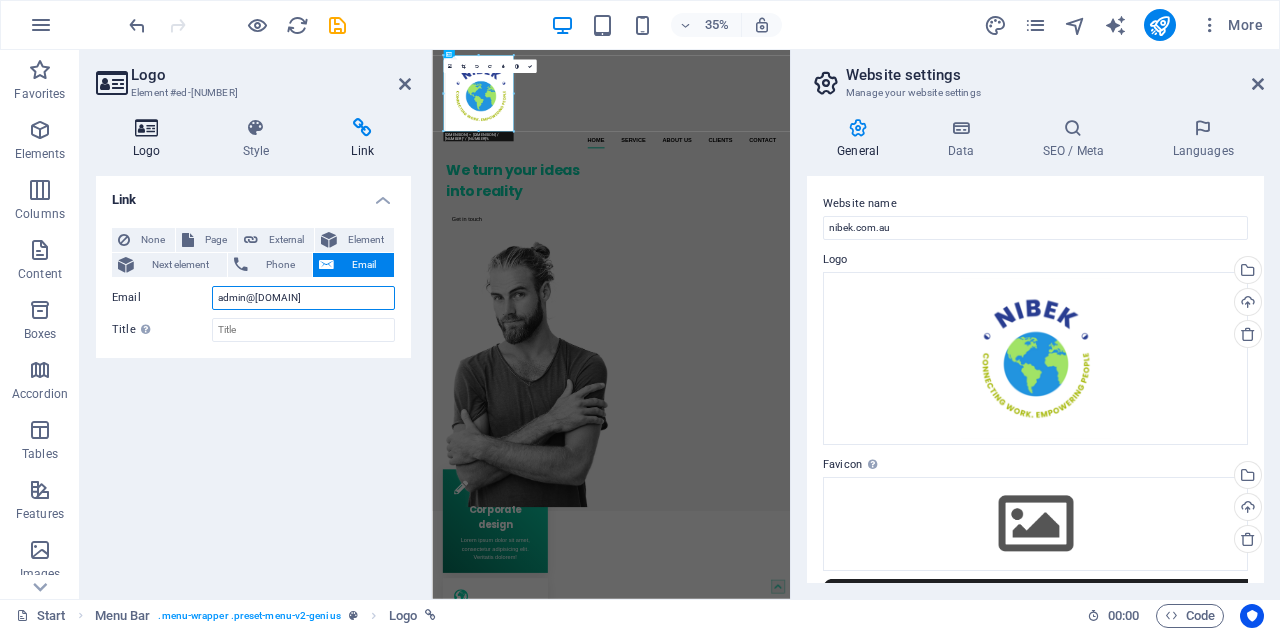 type on "admin@[DOMAIN]" 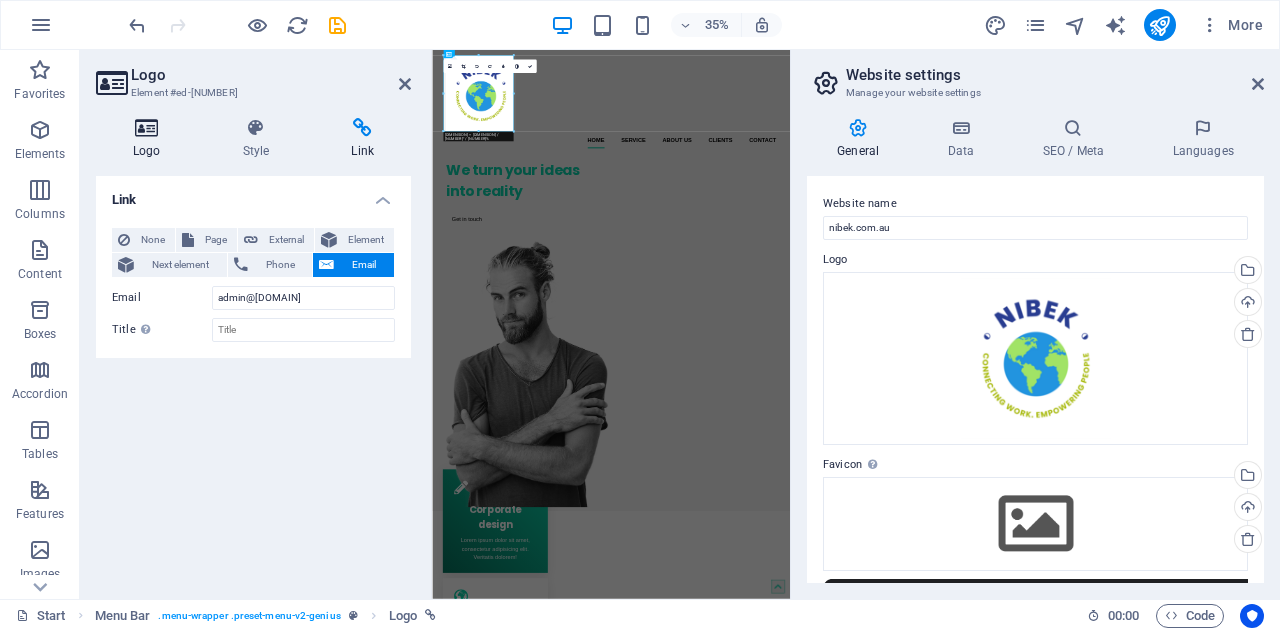 click at bounding box center (147, 128) 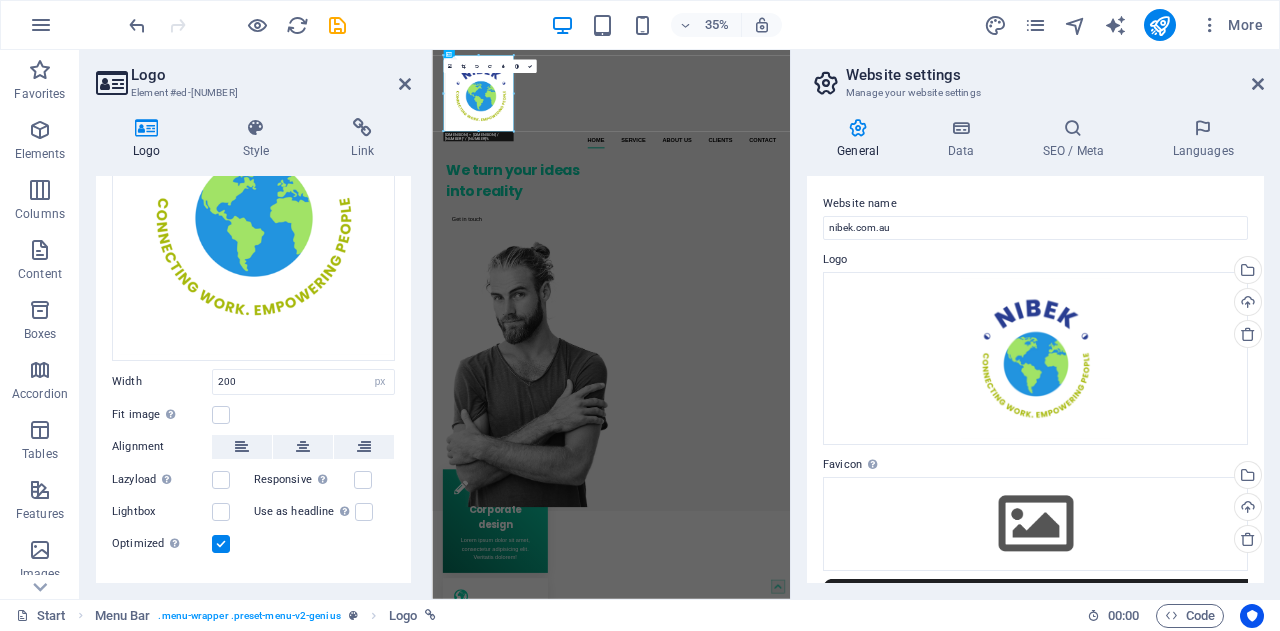 scroll, scrollTop: 237, scrollLeft: 0, axis: vertical 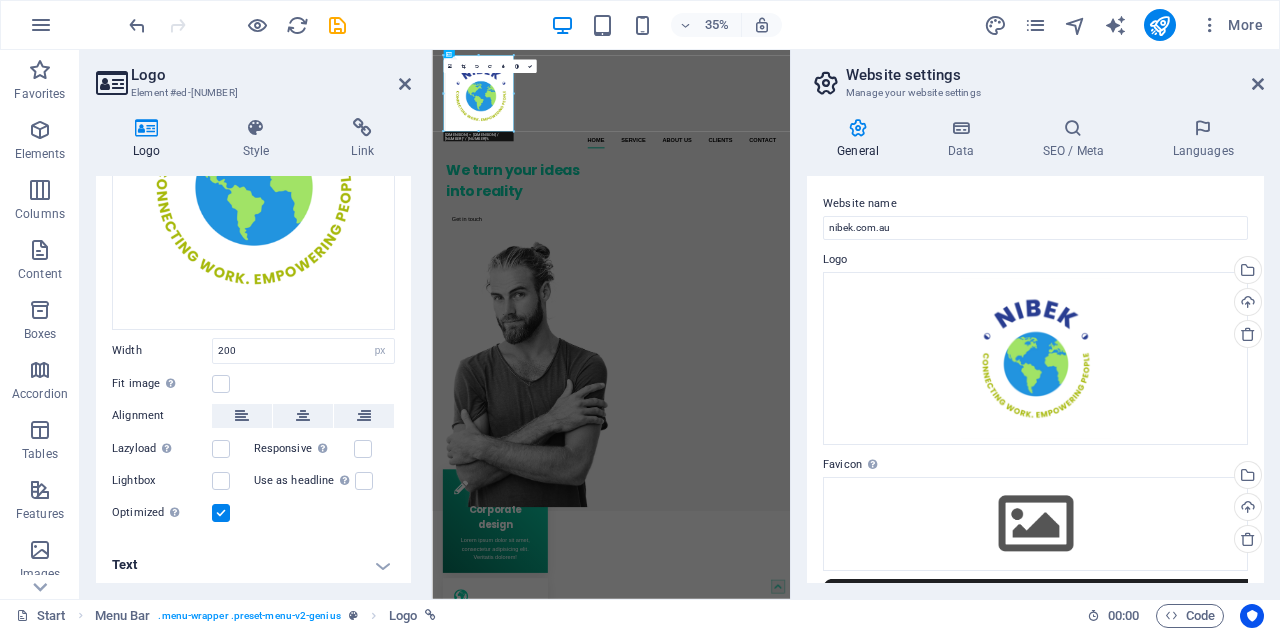 click on "Text" at bounding box center (253, 565) 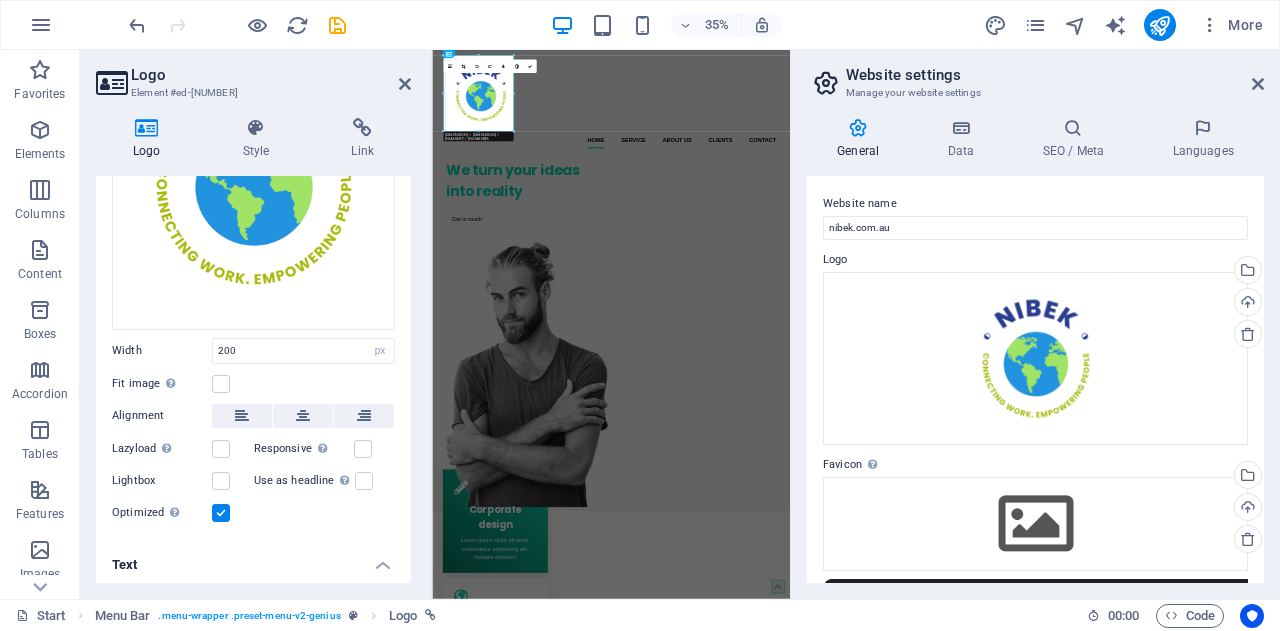 drag, startPoint x: 412, startPoint y: 363, endPoint x: 422, endPoint y: 441, distance: 78.63841 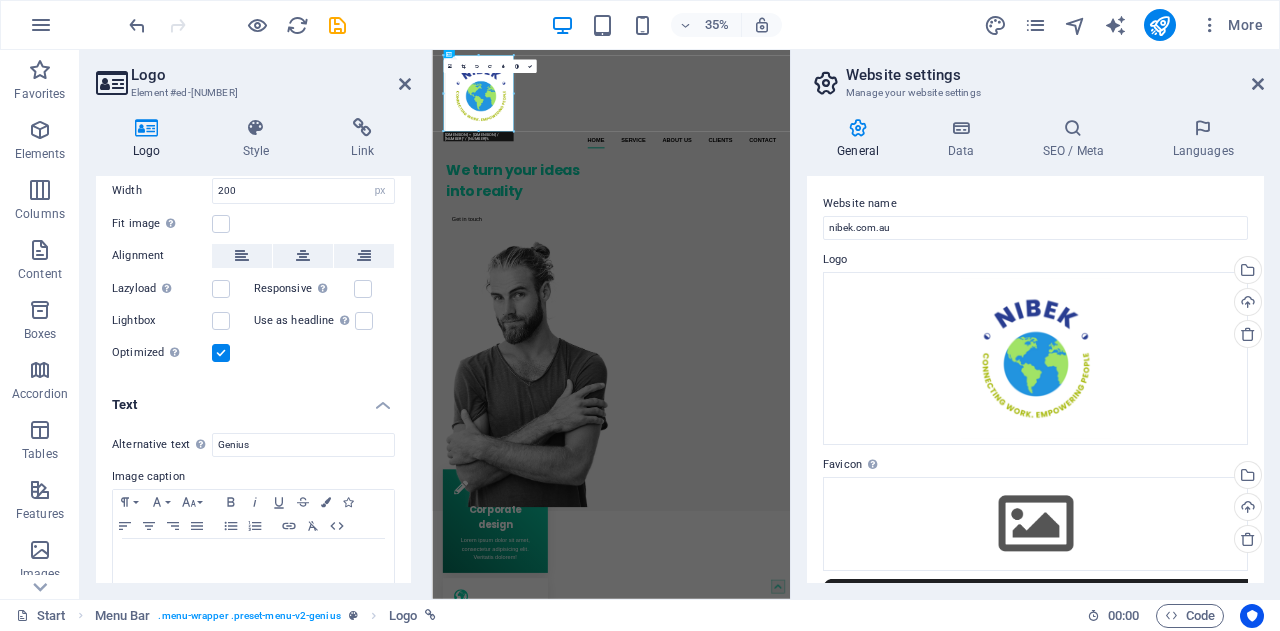 scroll, scrollTop: 424, scrollLeft: 0, axis: vertical 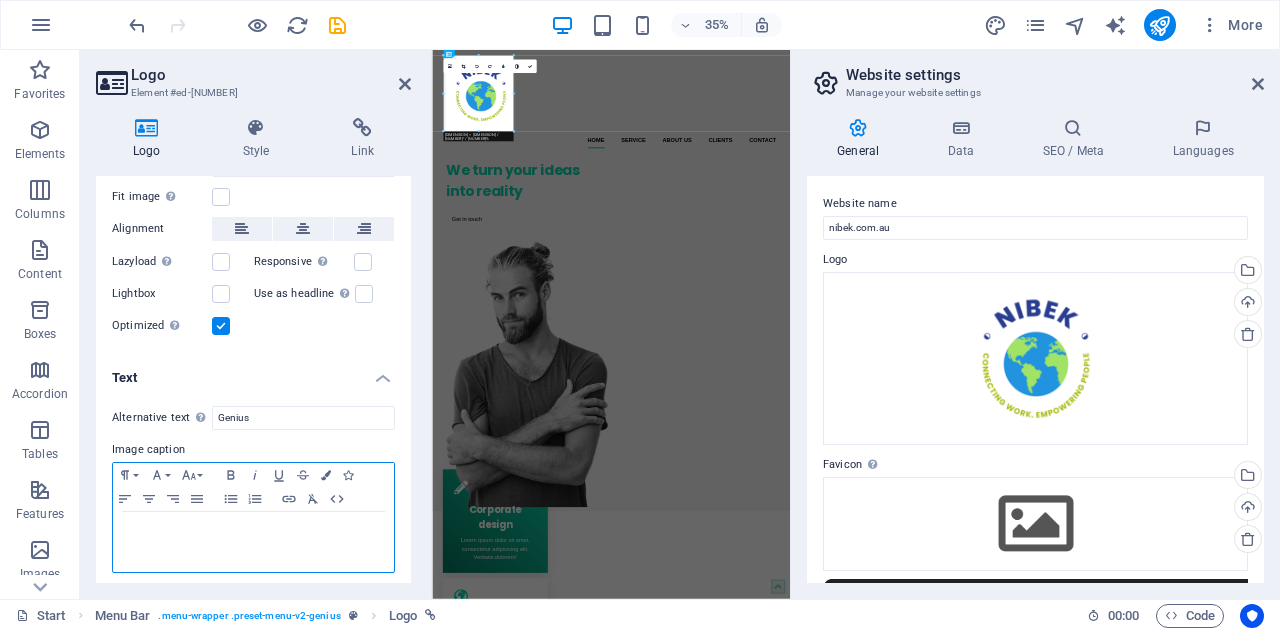click at bounding box center [253, 531] 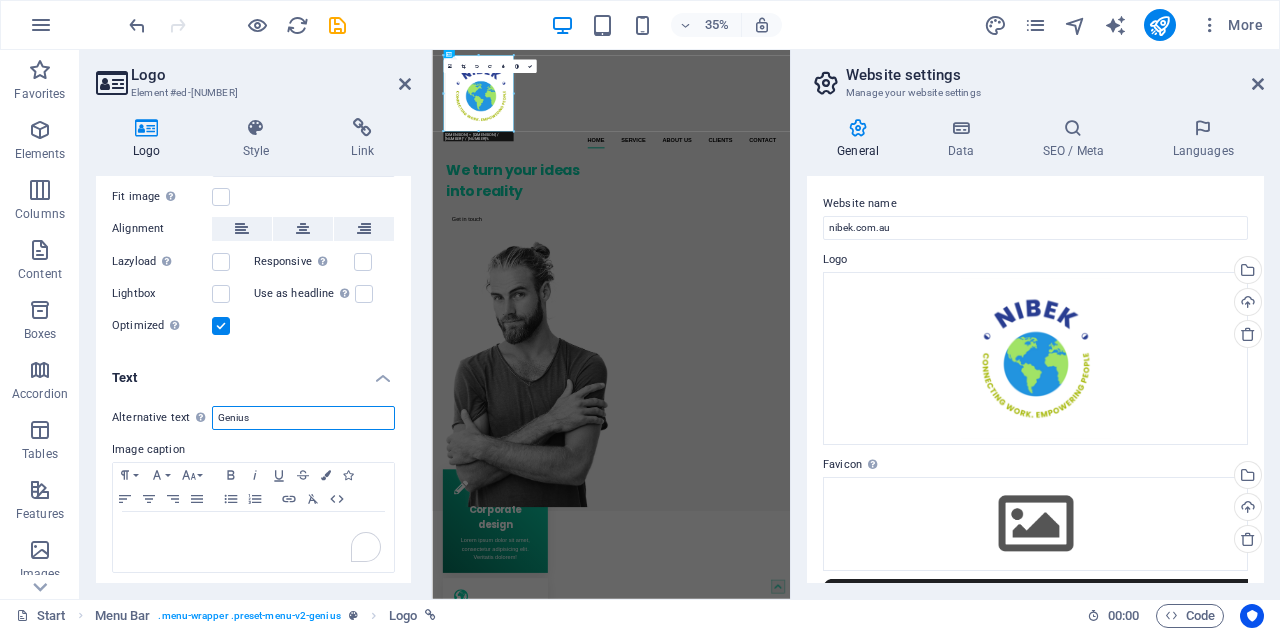 click on "Genius" at bounding box center [303, 418] 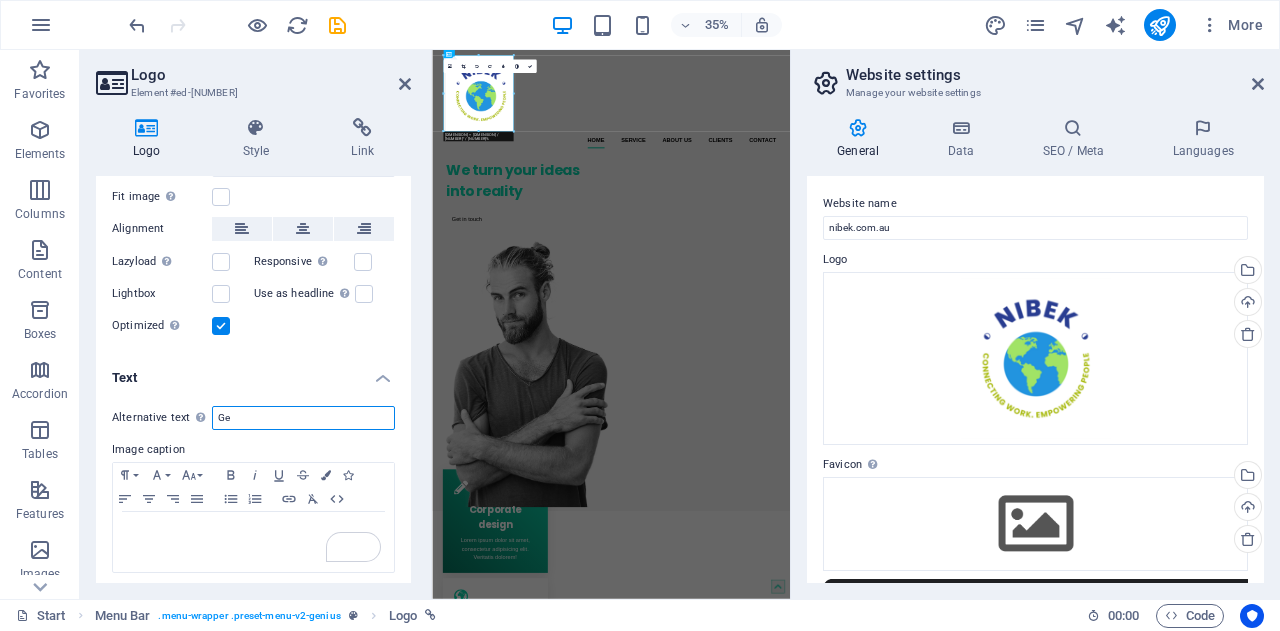 type on "G" 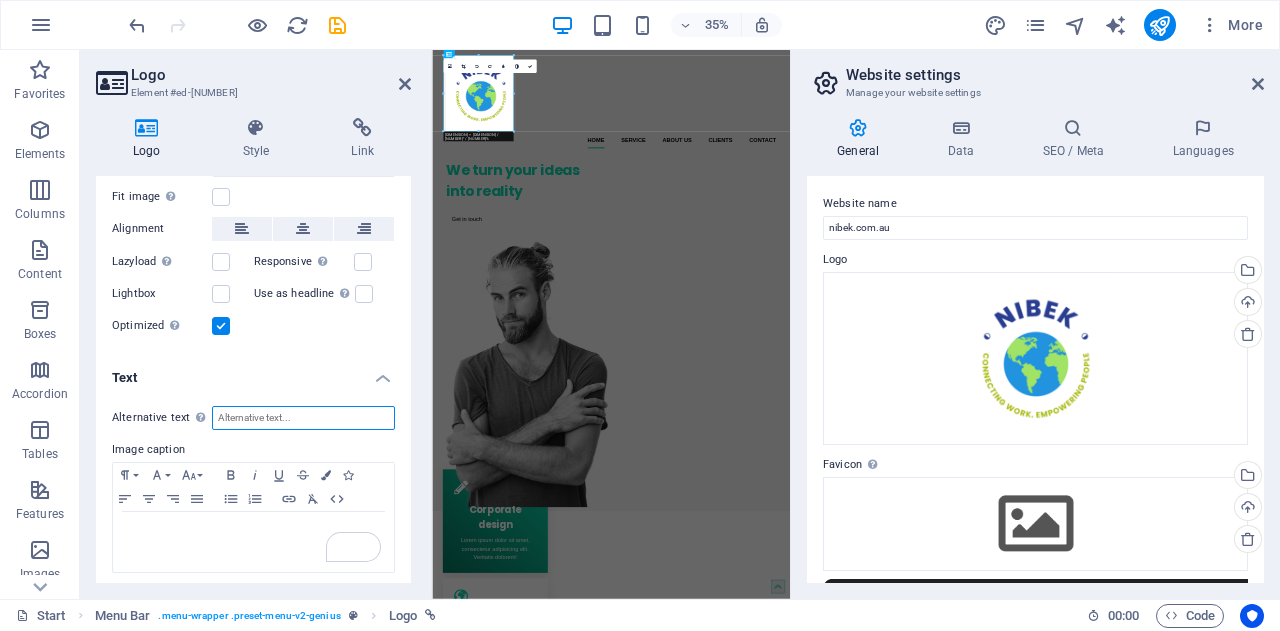 scroll, scrollTop: 424, scrollLeft: 0, axis: vertical 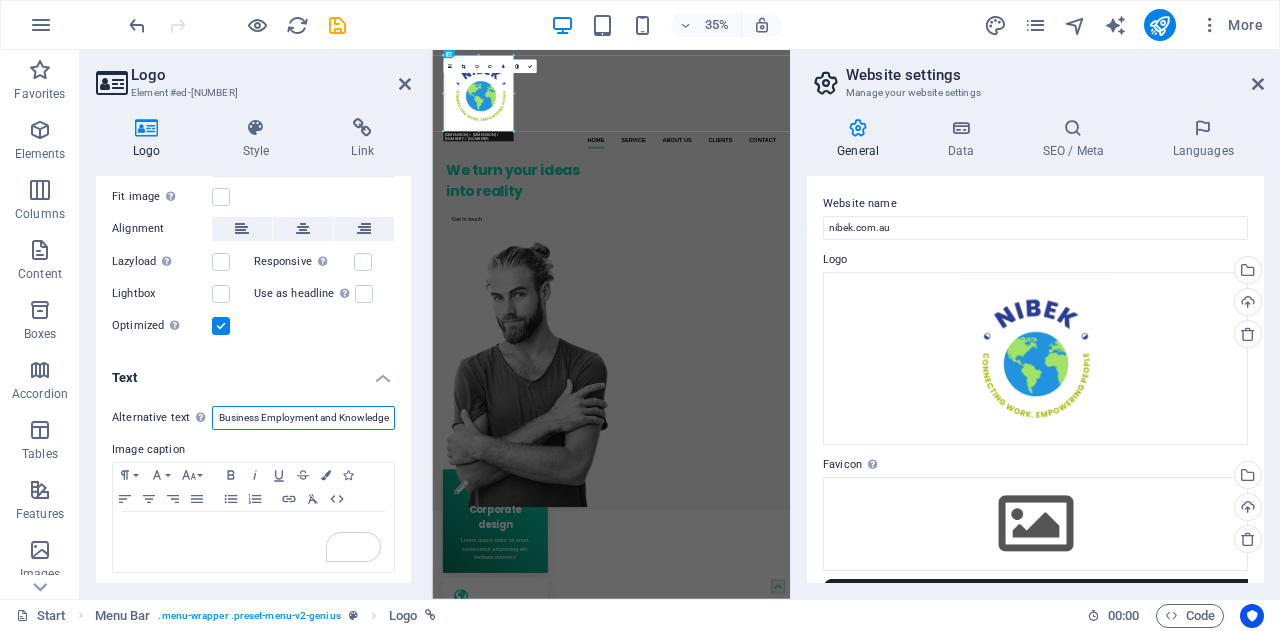type on "Nobel Initiative for Business Employment and Knowledge" 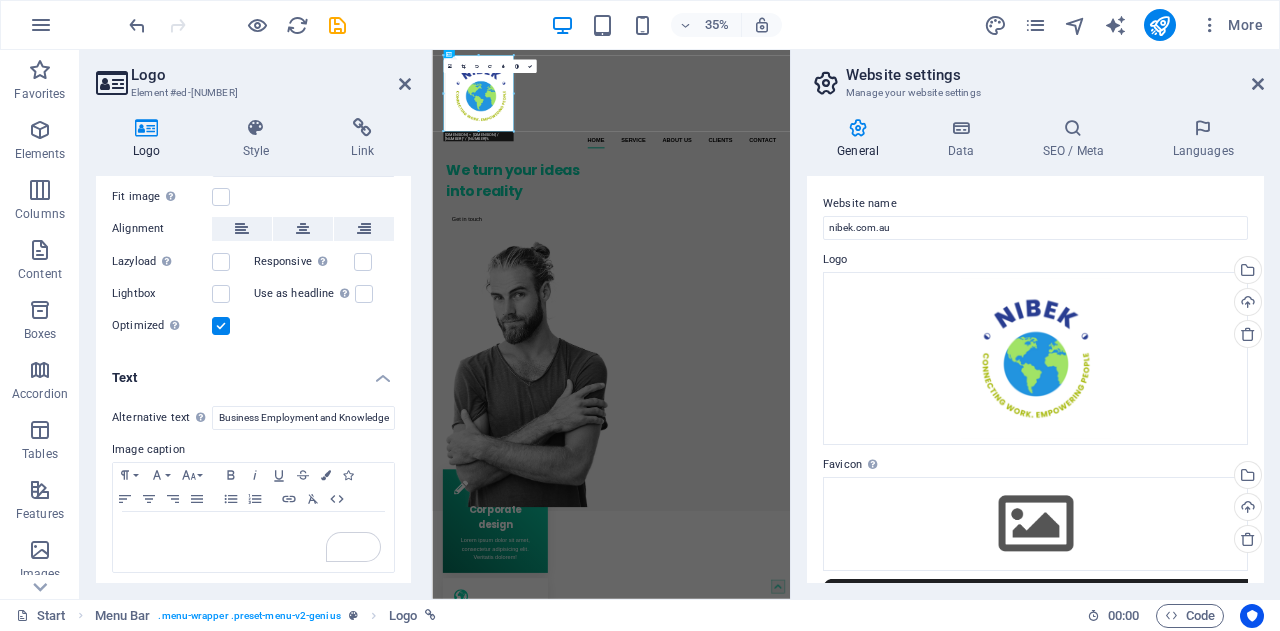 scroll, scrollTop: 0, scrollLeft: 0, axis: both 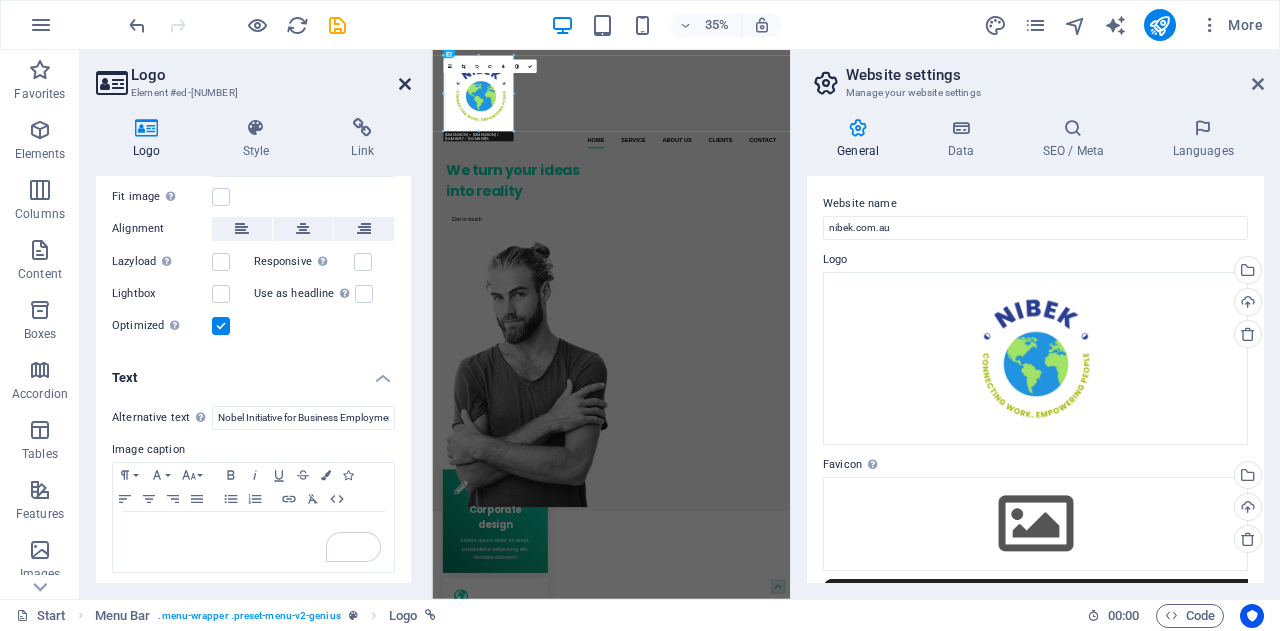 click at bounding box center (405, 84) 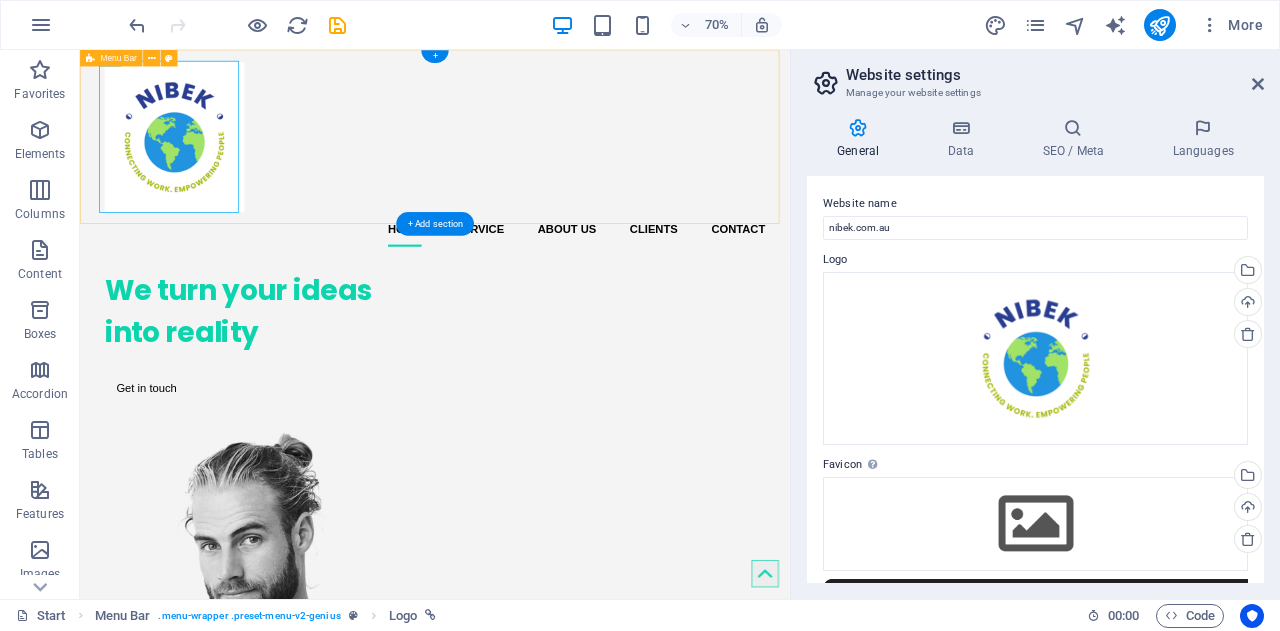 click on "Home Service About us Clients Contact" at bounding box center (587, 198) 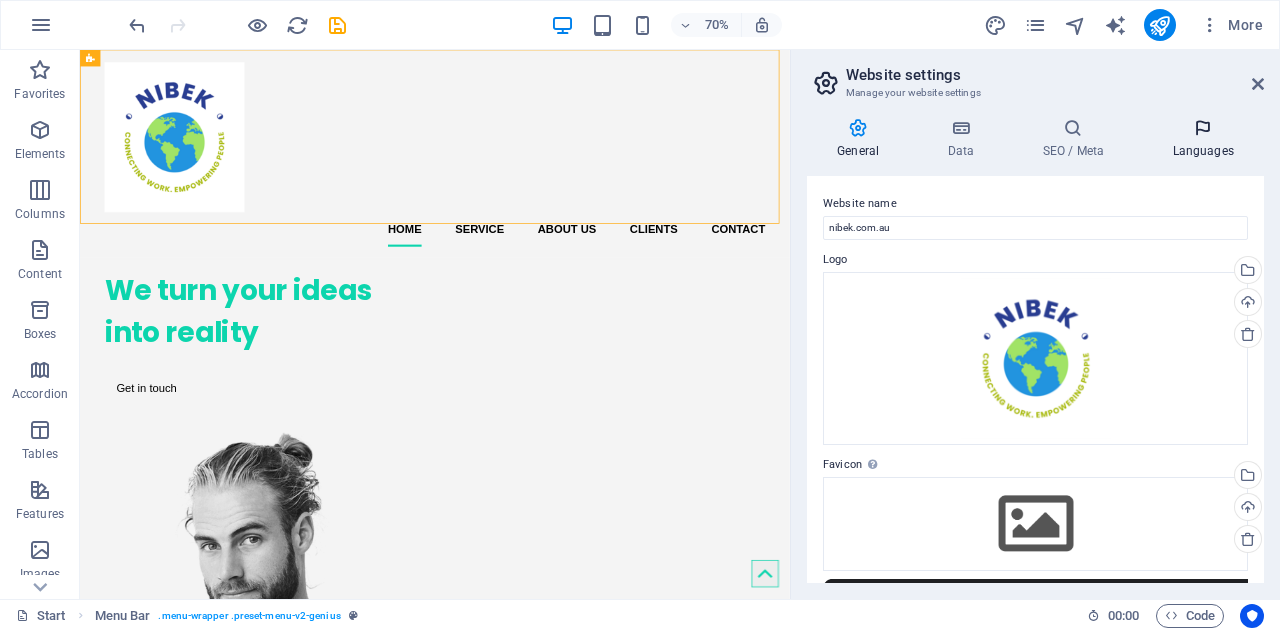click at bounding box center (1203, 128) 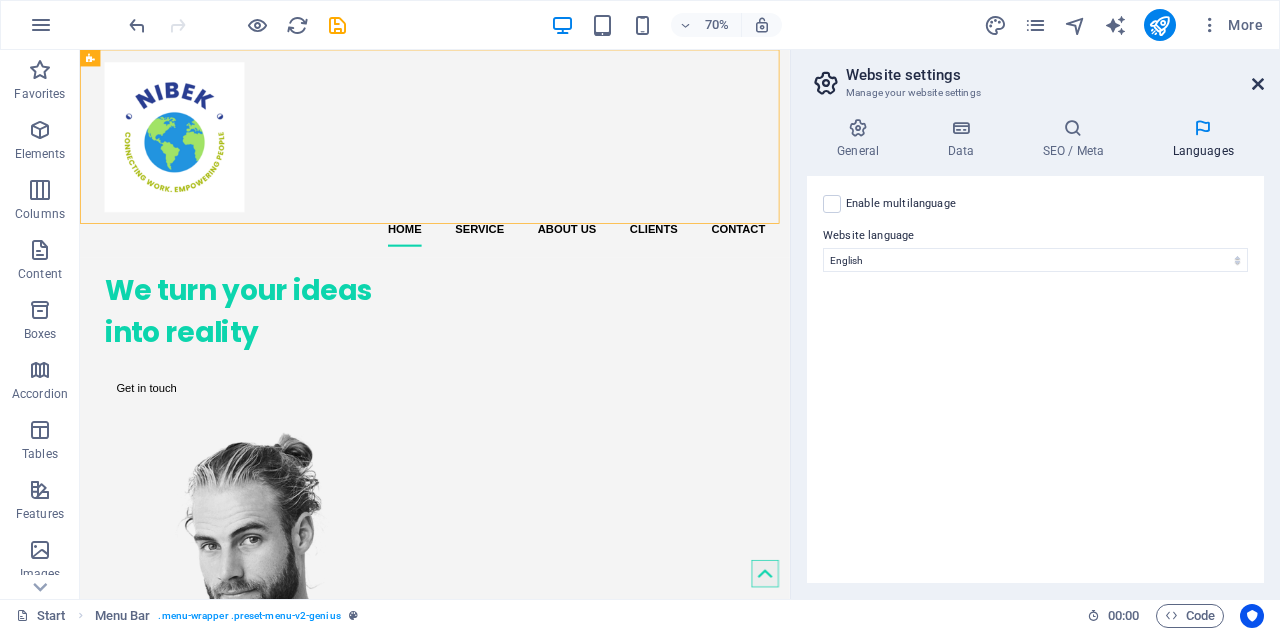 click at bounding box center (1258, 84) 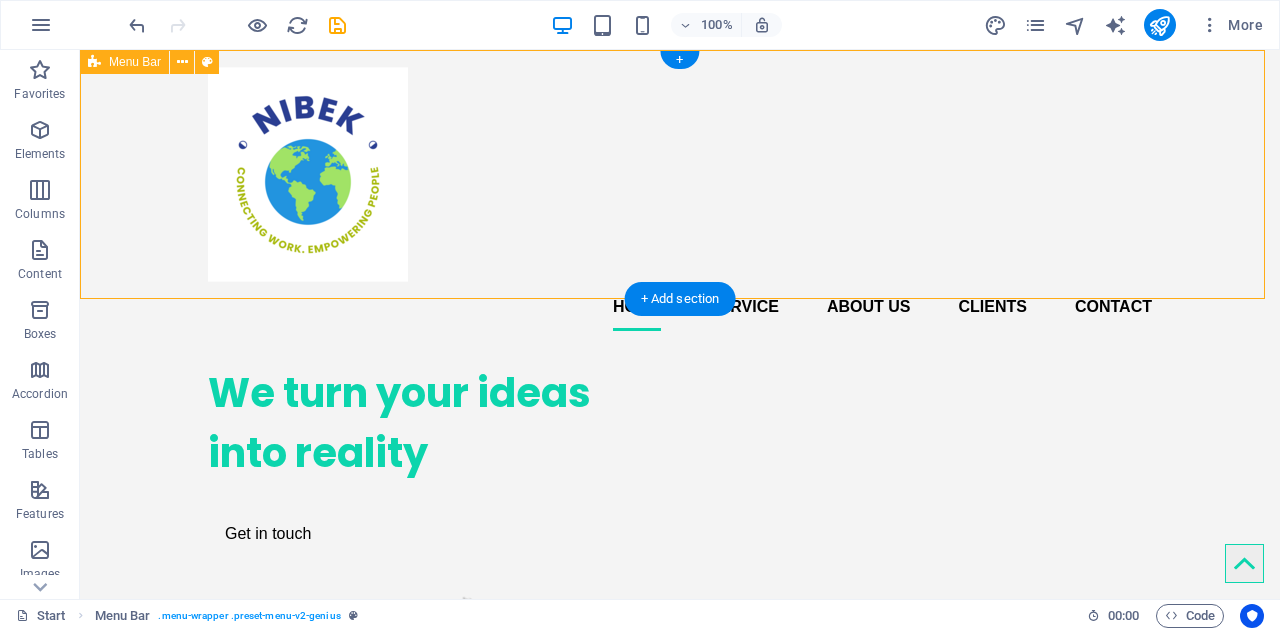 click on "Home Service About us Clients Contact" at bounding box center (680, 198) 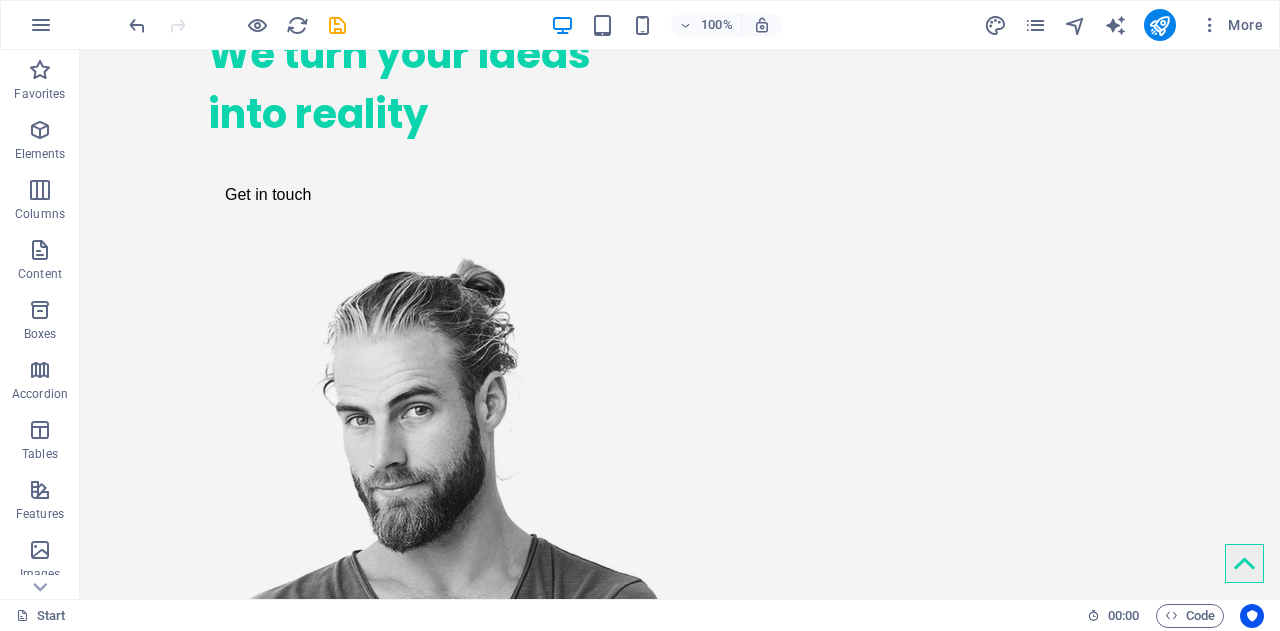 scroll, scrollTop: 346, scrollLeft: 0, axis: vertical 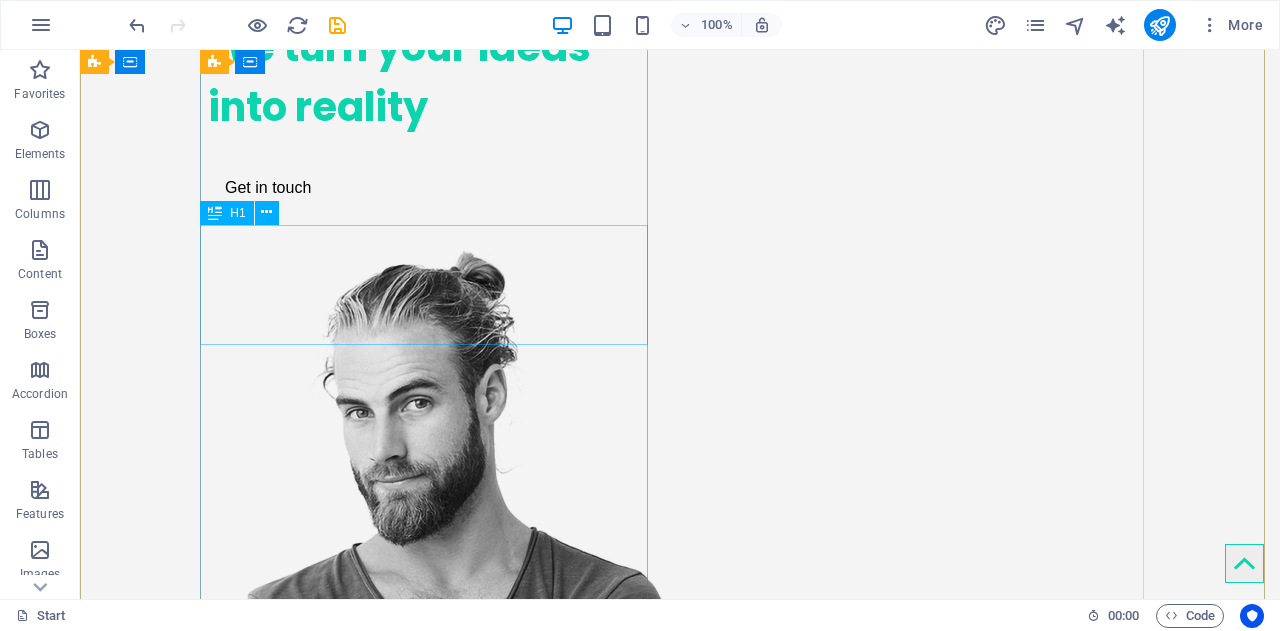 click on "We turn your ideas into reality" at bounding box center (432, 77) 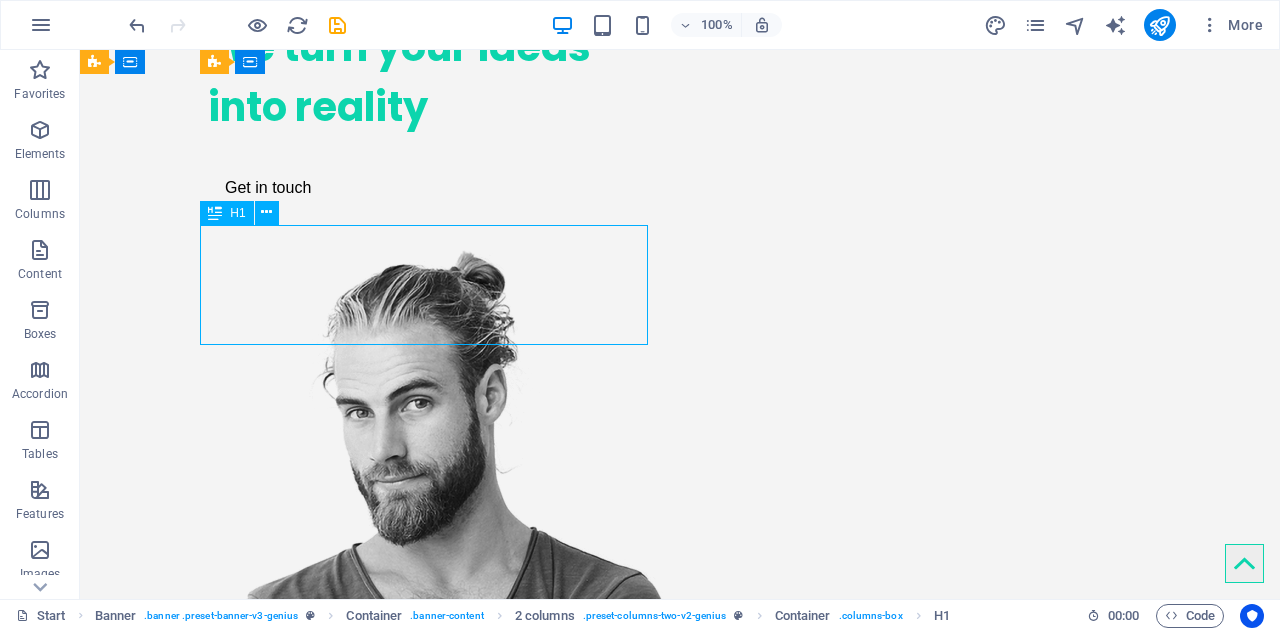 click on "We turn your ideas into reality" at bounding box center [432, 77] 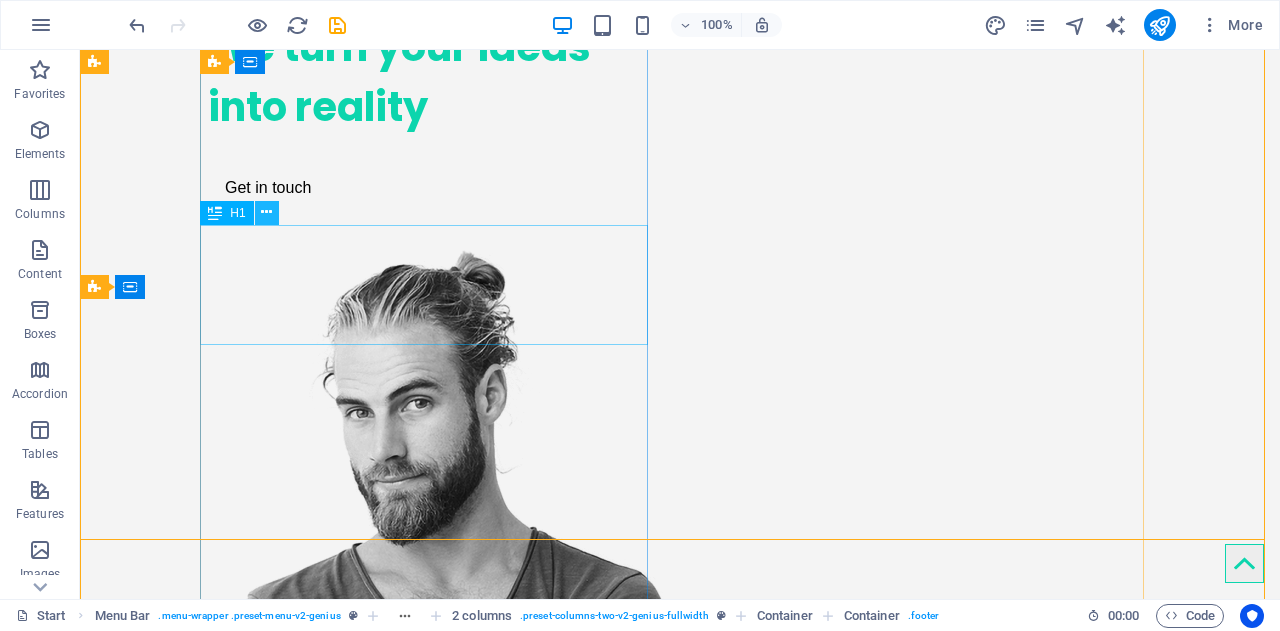 click at bounding box center (266, 212) 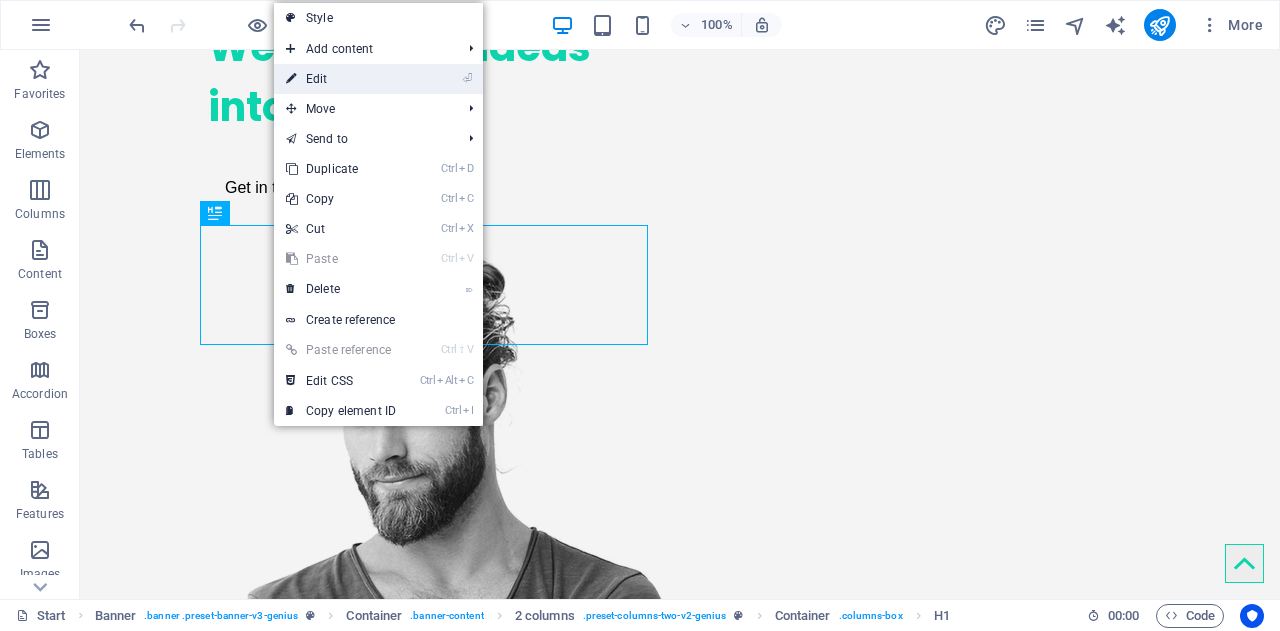 click on "⏎  Edit" at bounding box center [341, 79] 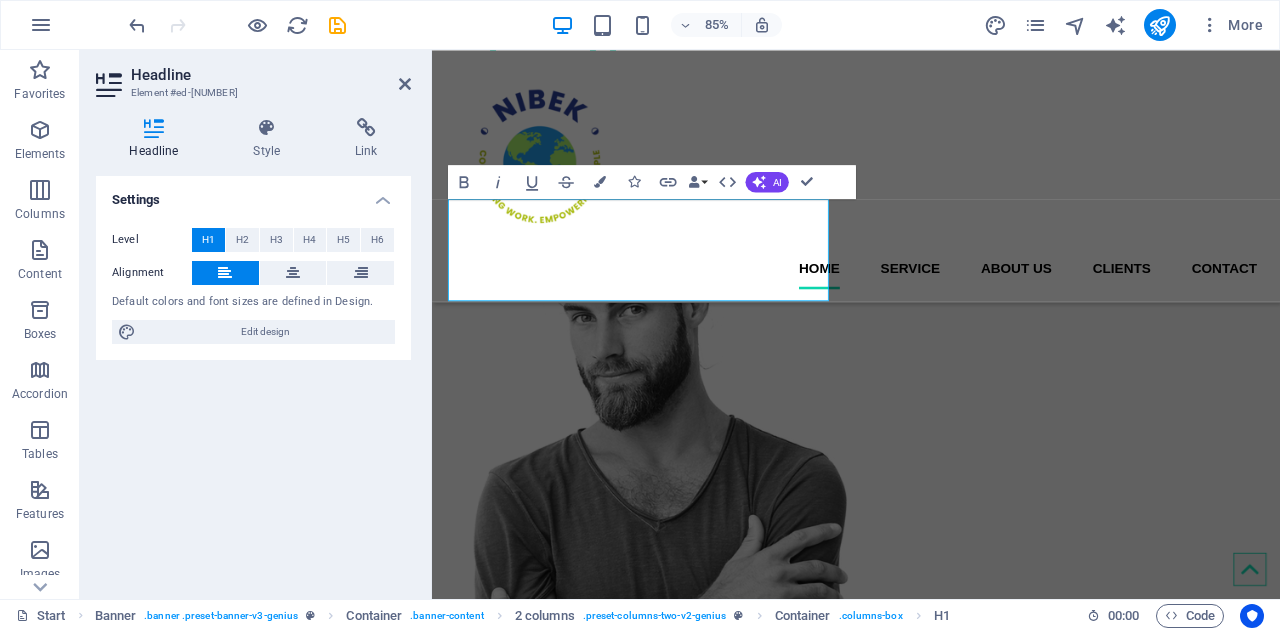 drag, startPoint x: 730, startPoint y: 311, endPoint x: 343, endPoint y: 361, distance: 390.2166 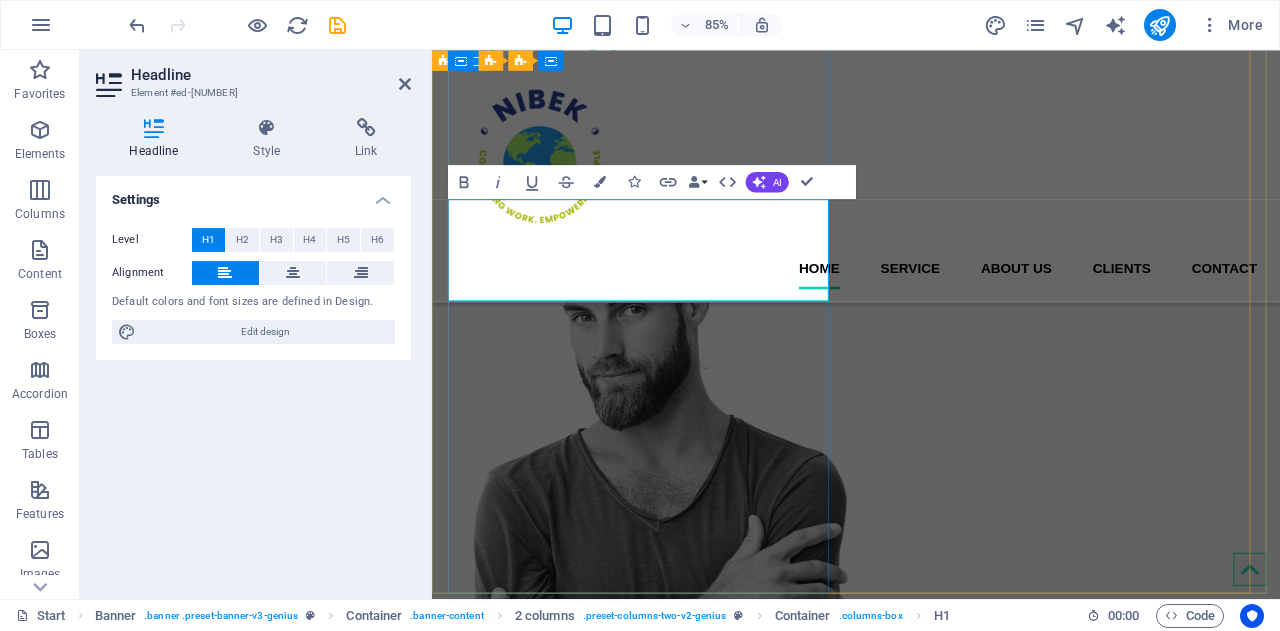 type 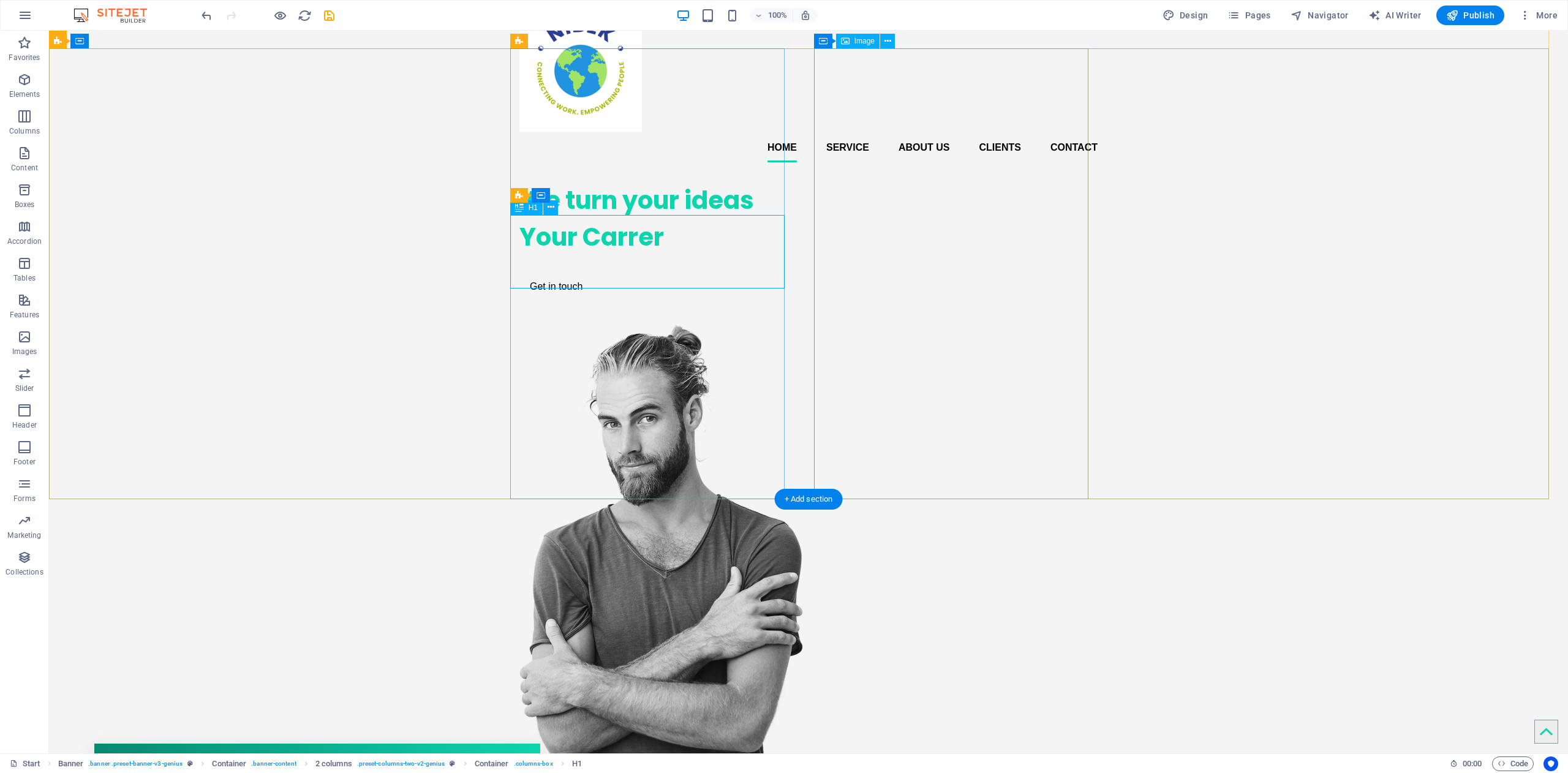 scroll, scrollTop: 0, scrollLeft: 0, axis: both 